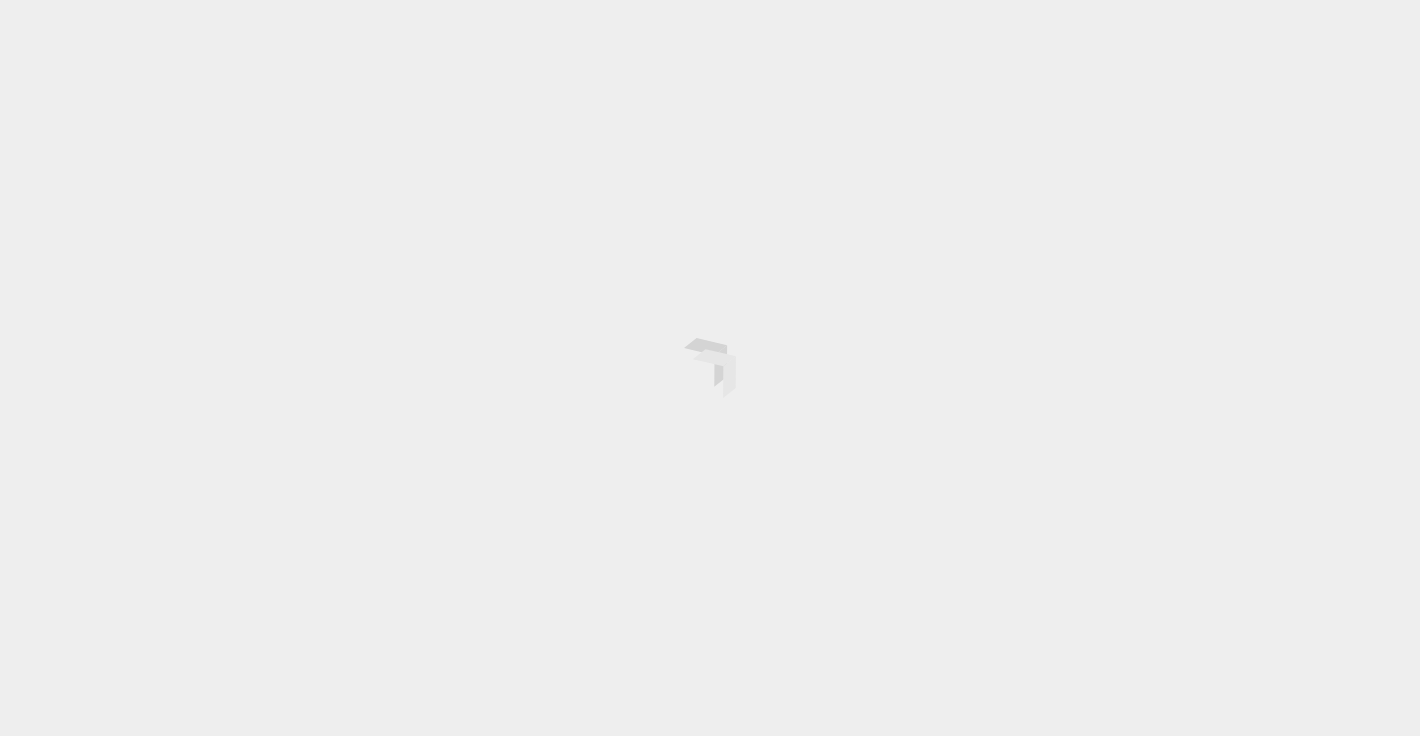 scroll, scrollTop: 0, scrollLeft: 0, axis: both 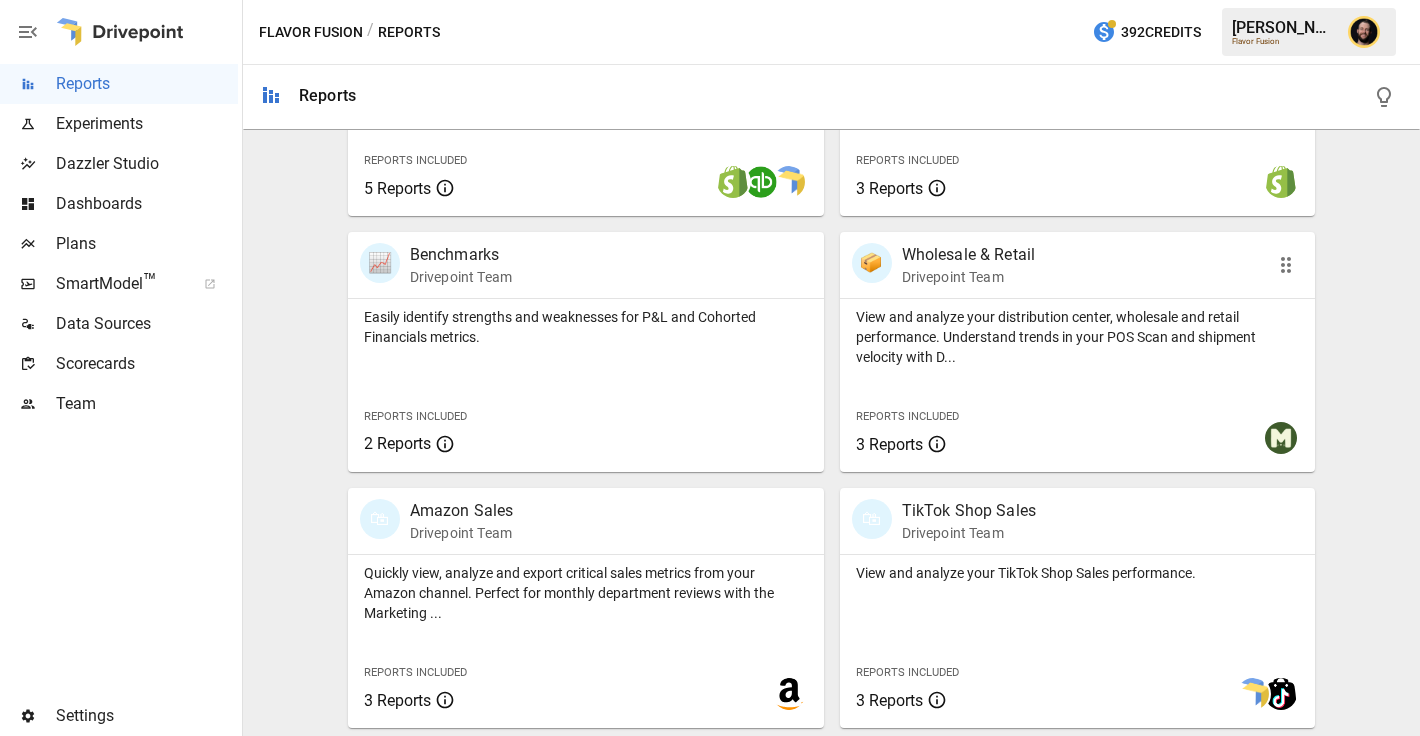 click on "View and analyze your distribution center, wholesale and retail performance. Understand trends in your POS Scan and shipment velocity with D..." at bounding box center [1078, 337] 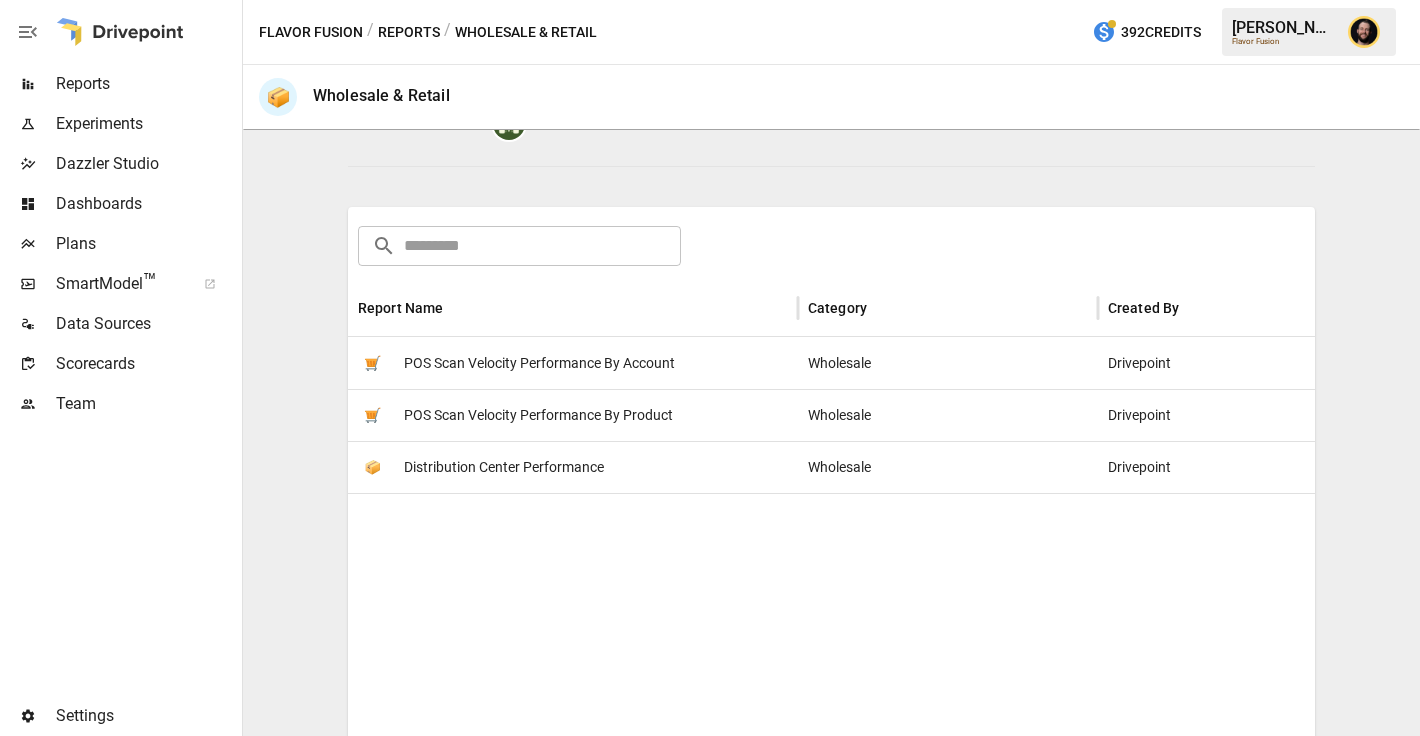 scroll, scrollTop: 260, scrollLeft: 0, axis: vertical 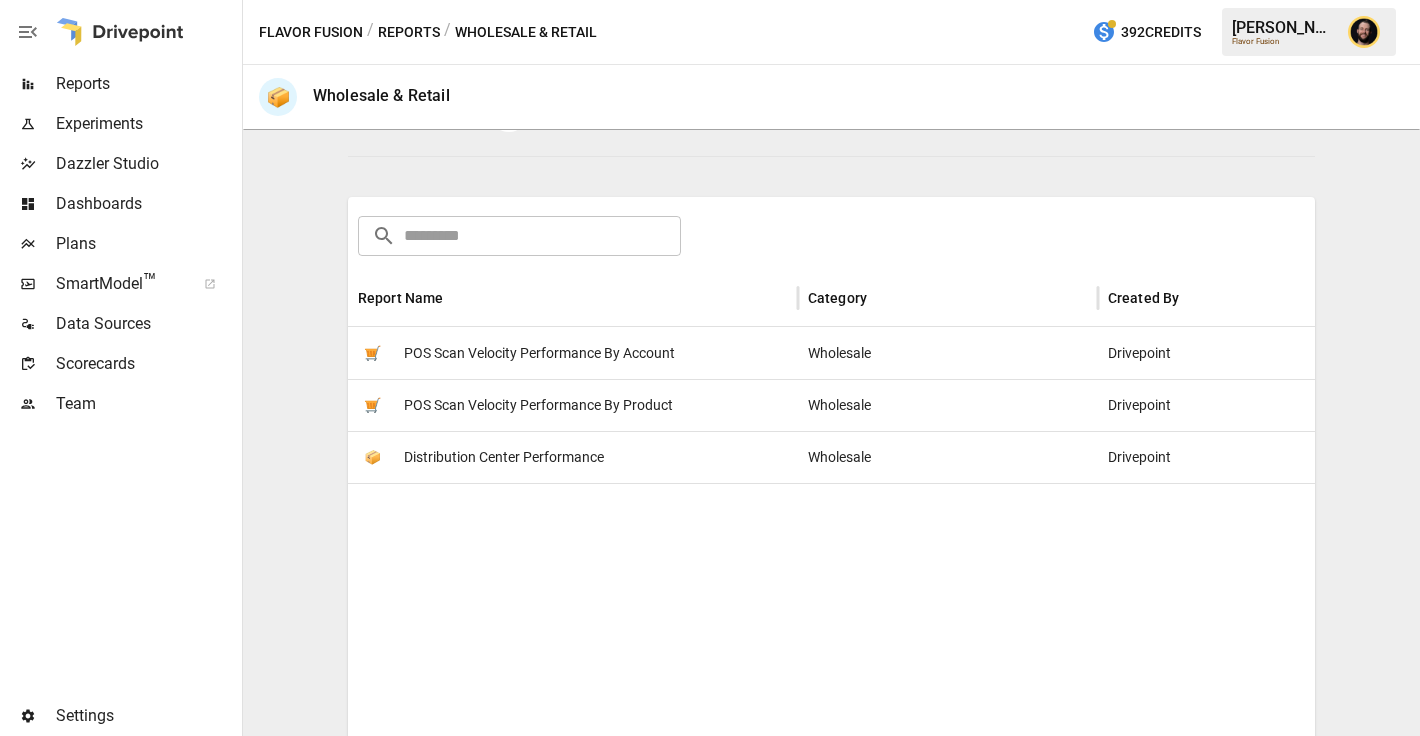 click on "POS Scan Velocity Performance By Account" at bounding box center [539, 353] 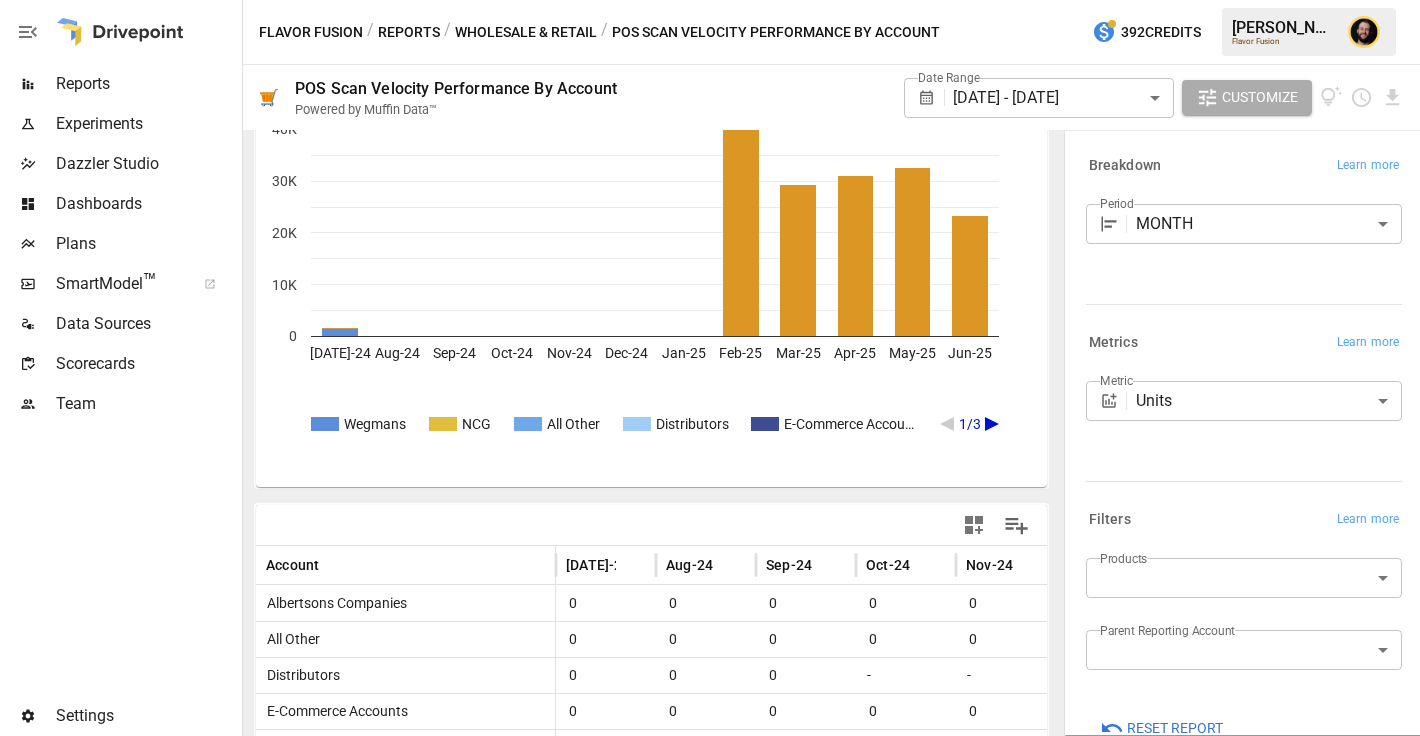 scroll, scrollTop: 430, scrollLeft: 0, axis: vertical 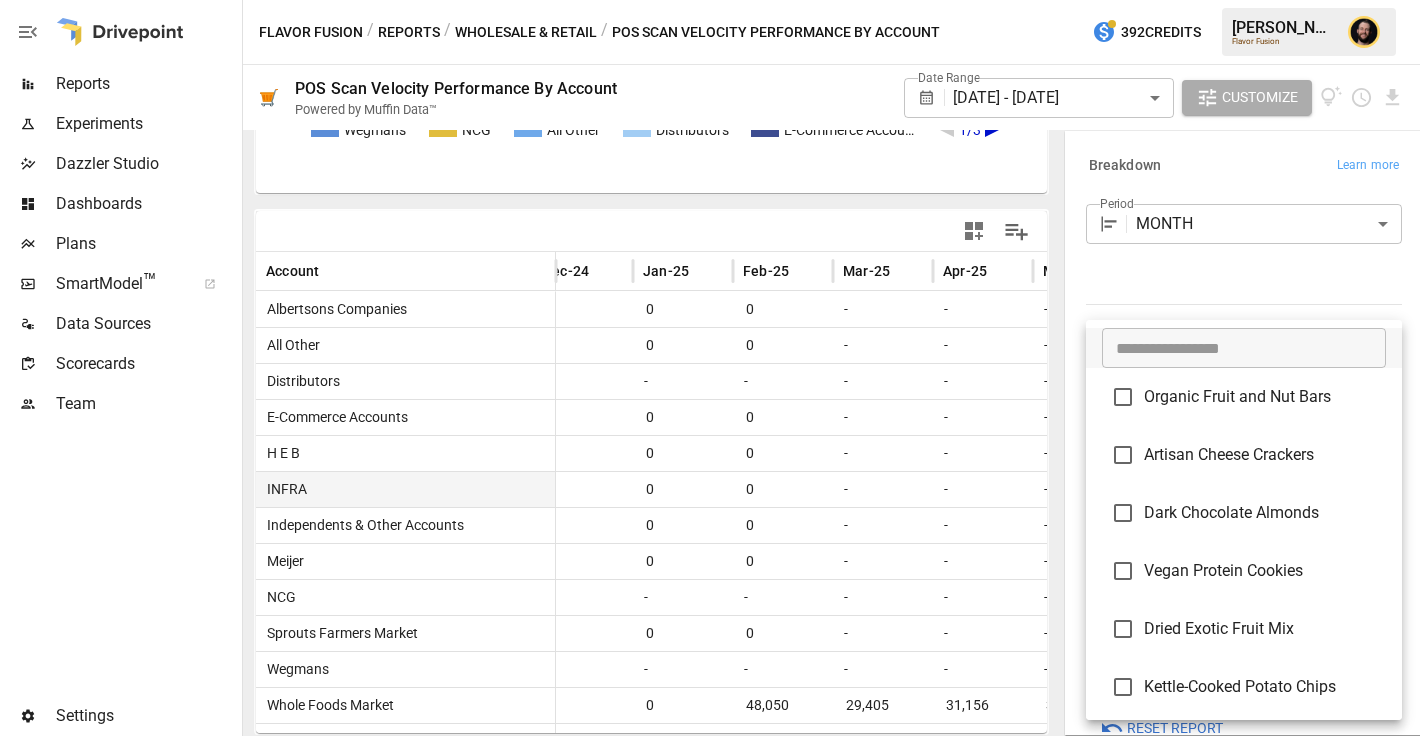 click on "Reports Experiments Dazzler Studio Dashboards Plans SmartModel ™ Data Sources Scorecards Team Settings Flavor Fusion / Reports / Wholesale & Retail / POS Scan Velocity Performance By Account 392  Credits Ciaran N. Flavor Fusion 🛒 POS Scan Velocity Performance By Account Powered by Muffin Data™ Date Range 06/24/2024 - 06/24/2025 ****** ​ Customize Wegmans NCG All Other Distributors E-Commerce Accou… 1/3 Jul-24 Aug-24 Sep-24 Oct-24 Nov-24 Dec-24 Jan-25 Feb-25 Mar-25 Apr-25 May-25 Jun-25 0 10K 20K 30K 40K 50K Albertsons Compa… Account Oct-24 Nov-24 Dec-24 Jan-25 Feb-25 Mar-25 Apr-25 May-25 Jun-25 Albertsons Companies 0 0 0 0 0 - - - - All Other 0 0 0 0 0 - - - 0 Distributors - - - - - - - - - E-Commerce Accounts 0 0 0 0 0 - - - - H E B 0 0 0 0 0 - - - - INFRA 0 0 0 0 0 - - - - Independents & Other Accounts 0 0 0 0 0 - - - - Meijer 0 0 0 0 0 - - - - NCG 0 0 0 - - - - - - Sprouts Farmers Market 0 0 0 0 0 - - - - Wegmans - - - - - - - - - Whole Foods Market 0 0 0 0 48,050 29,405 31,156 32,648 23,346" at bounding box center (710, 0) 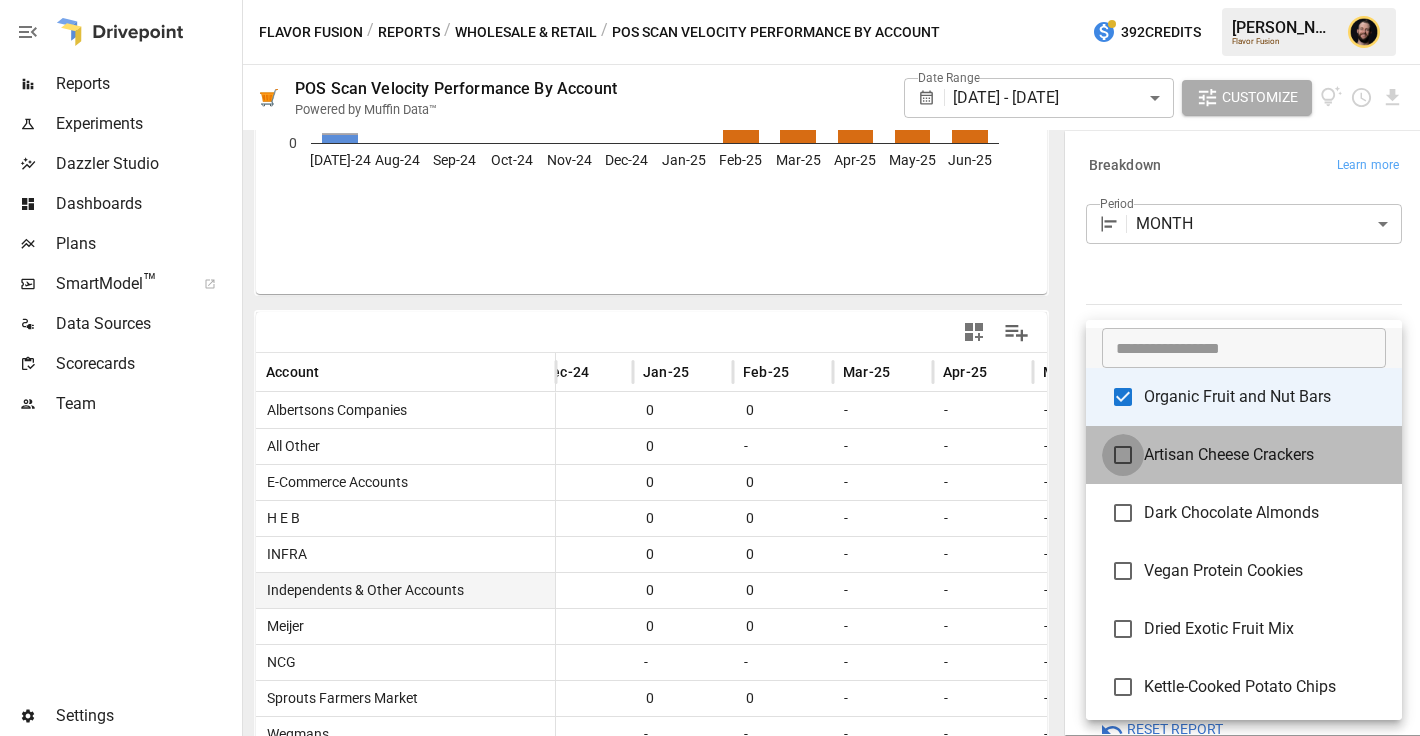 type on "**********" 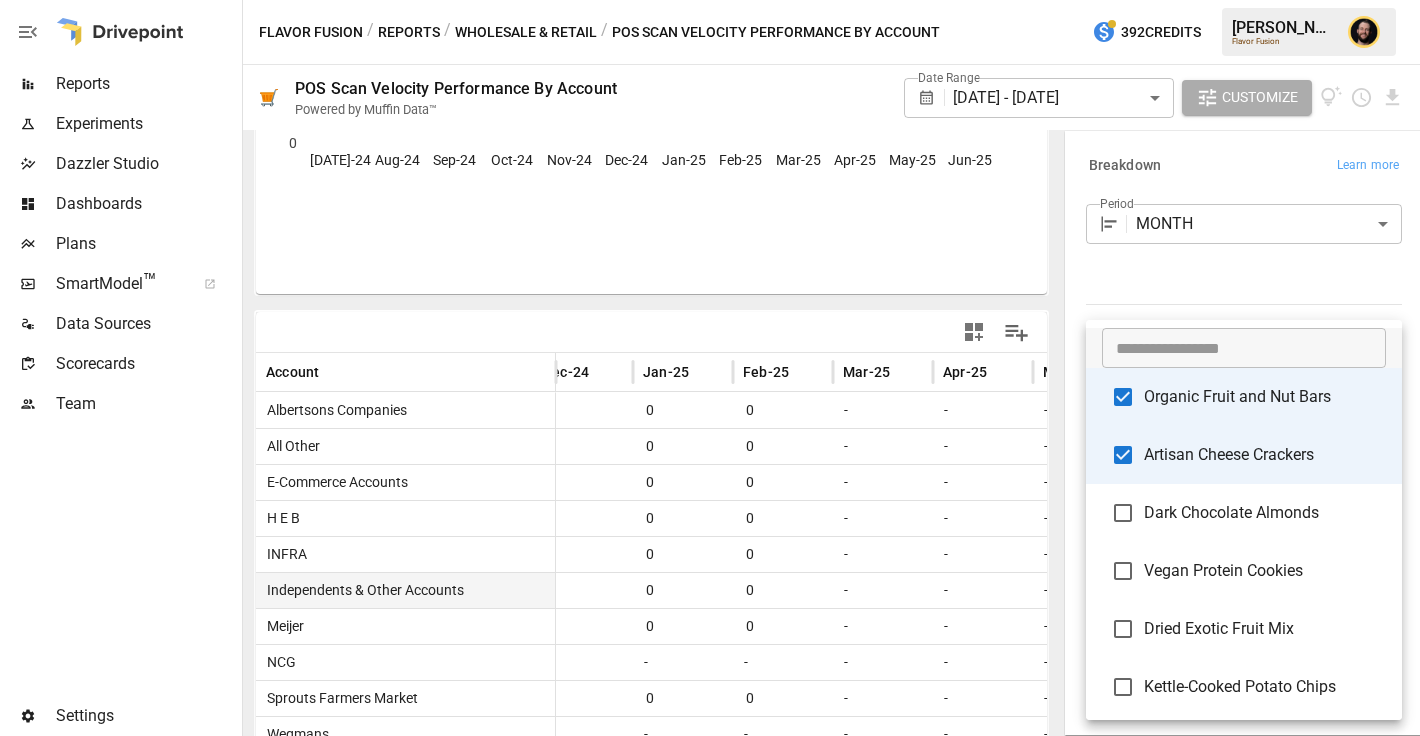 scroll, scrollTop: 394, scrollLeft: 0, axis: vertical 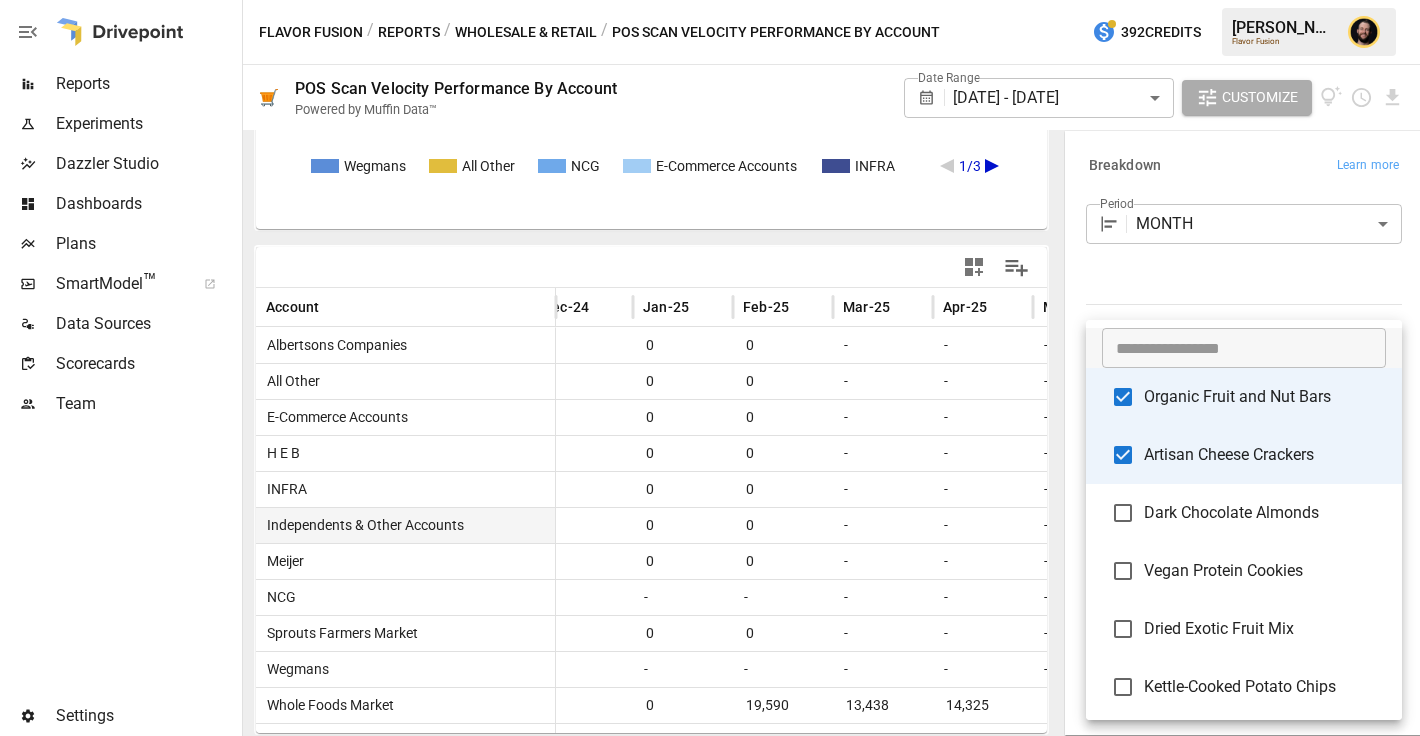 click at bounding box center (710, 368) 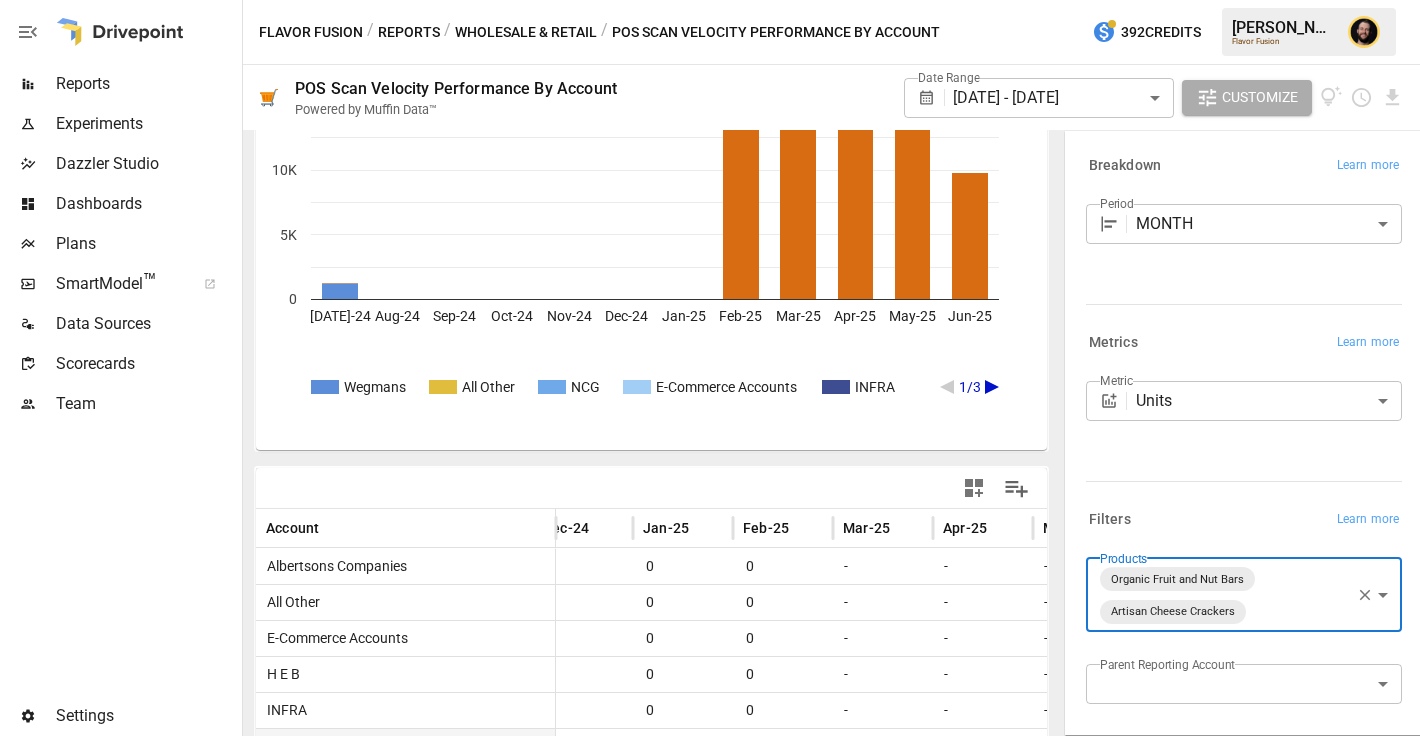 scroll, scrollTop: 0, scrollLeft: 0, axis: both 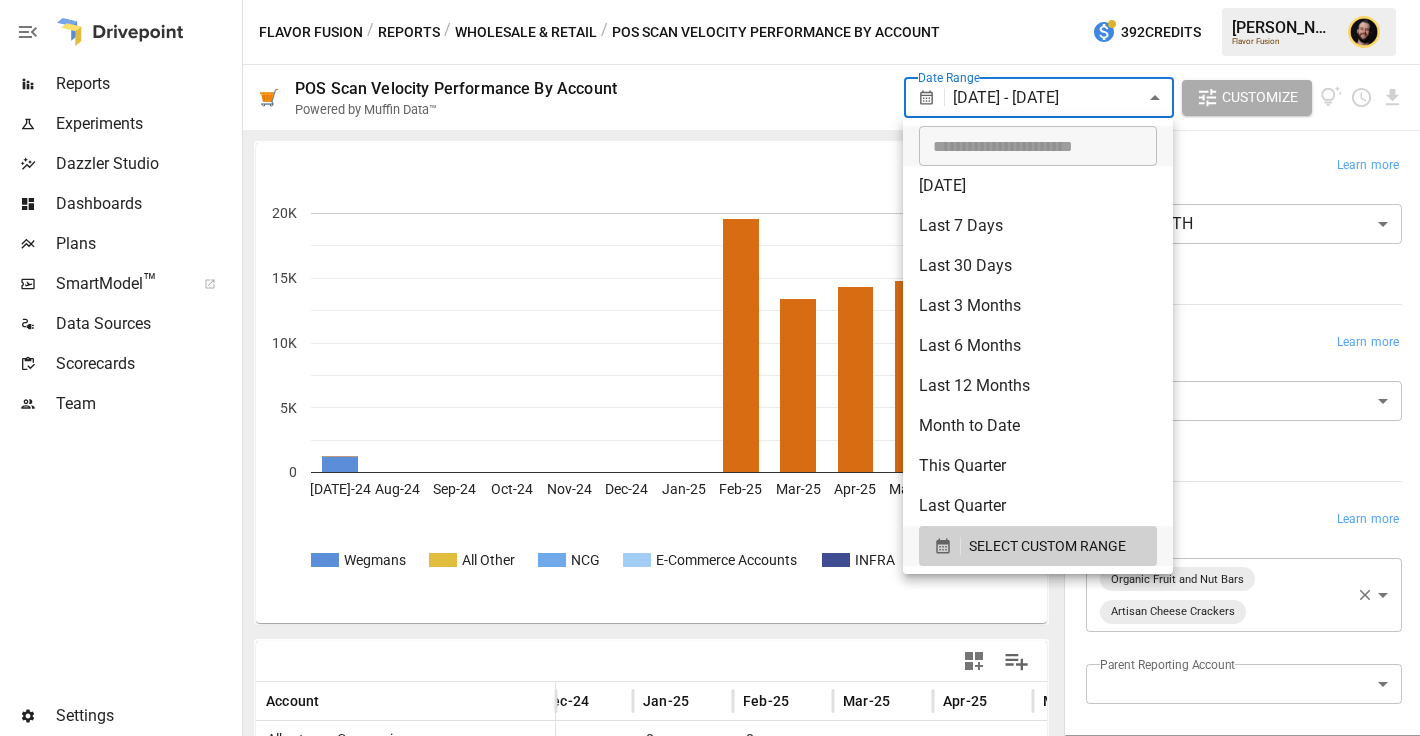 click on "Reports Experiments Dazzler Studio Dashboards Plans SmartModel ™ Data Sources Scorecards Team Settings Flavor Fusion / Reports / Wholesale & Retail / POS Scan Velocity Performance By Account 392  Credits Ciaran N. Flavor Fusion 🛒 POS Scan Velocity Performance By Account Powered by Muffin Data™ Date Range 06/24/2024 - 06/24/2025 ****** ​ Customize Wegmans All Other NCG E-Commerce Accounts INFRA 1/3 Jul-24 Aug-24 Sep-24 Oct-24 Nov-24 Dec-24 Jan-25 Feb-25 Mar-25 Apr-25 May-25 Jun-25 0 5K 10K 15K 20K 15K Account Oct-24 Nov-24 Dec-24 Jan-25 Feb-25 Mar-25 Apr-25 May-25 Jun-25 Albertsons Companies 0 0 0 0 0 - - - - All Other 0 0 0 0 0 - - - 0 E-Commerce Accounts 0 0 0 0 0 - - - - H E B 0 0 0 0 0 - - - - INFRA 0 0 0 0 0 - - - - Independents & Other Accounts 0 0 0 0 0 - - - - Meijer 0 0 0 0 0 - - - - NCG 0 0 - - - - - - - Sprouts Farmers Market 0 0 0 0 0 - - - - Wegmans - - - - - - - - - Whole Foods Market 0 0 0 0 19,590 13,438 14,325 14,831 9,842 Breakdown Learn more Period MONTH ***** ​ Metrics Learn more" at bounding box center [710, 0] 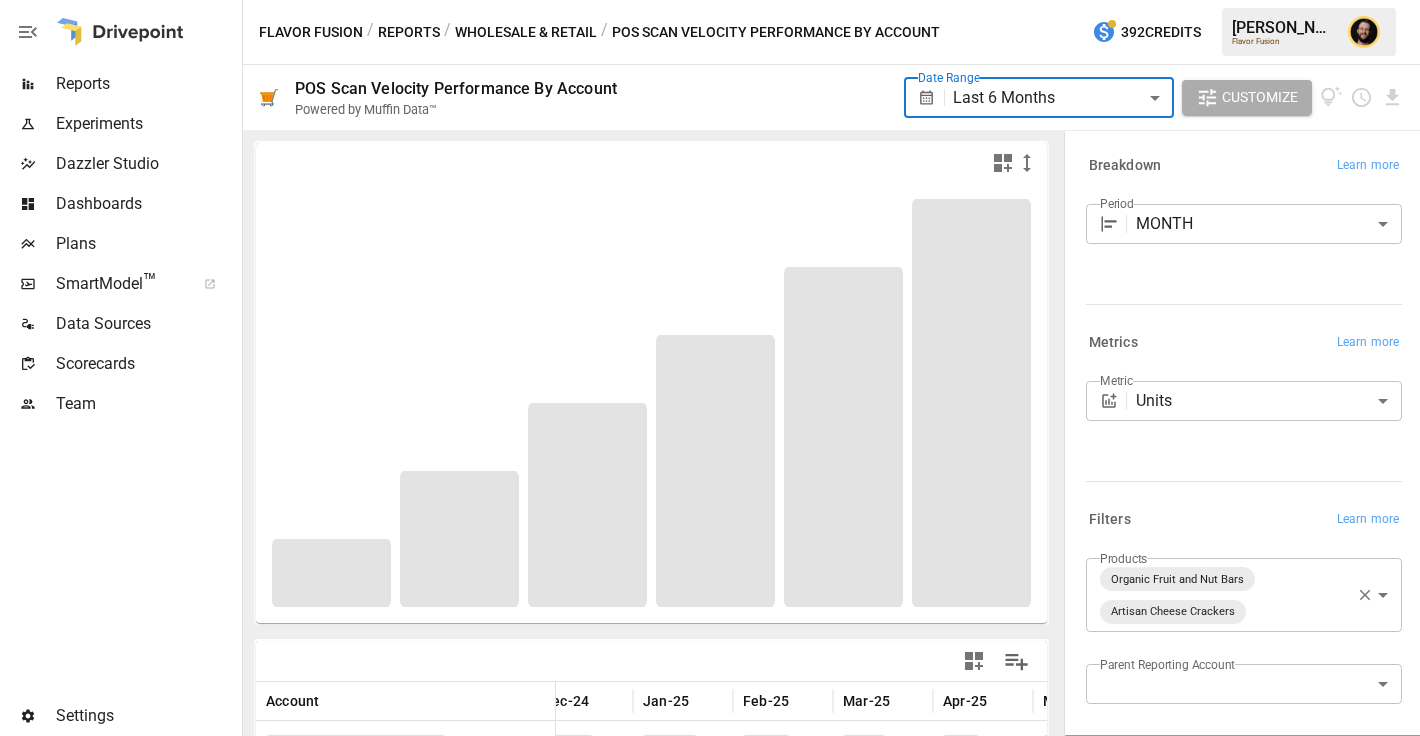 click on "**********" at bounding box center (710, 0) 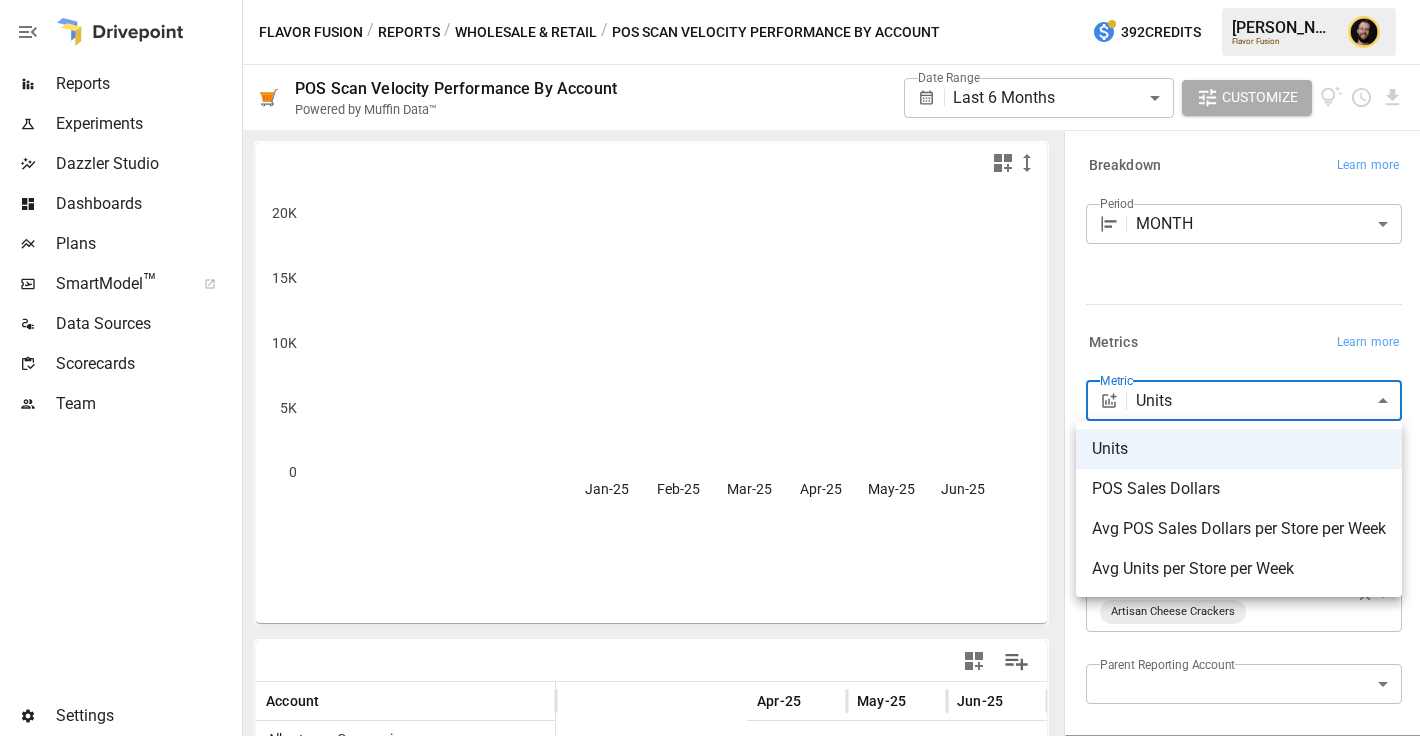 scroll, scrollTop: 0, scrollLeft: 109, axis: horizontal 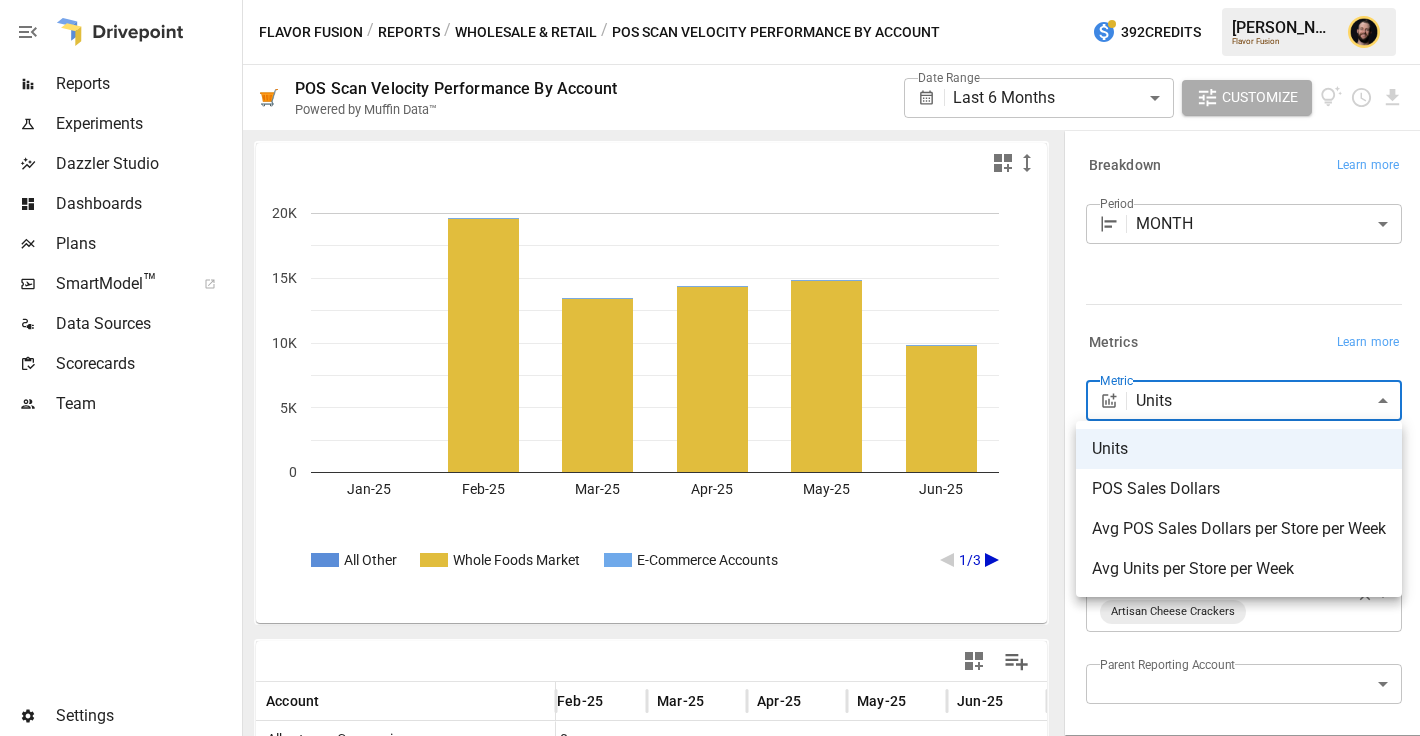 click on "POS Sales Dollars" at bounding box center [1239, 489] 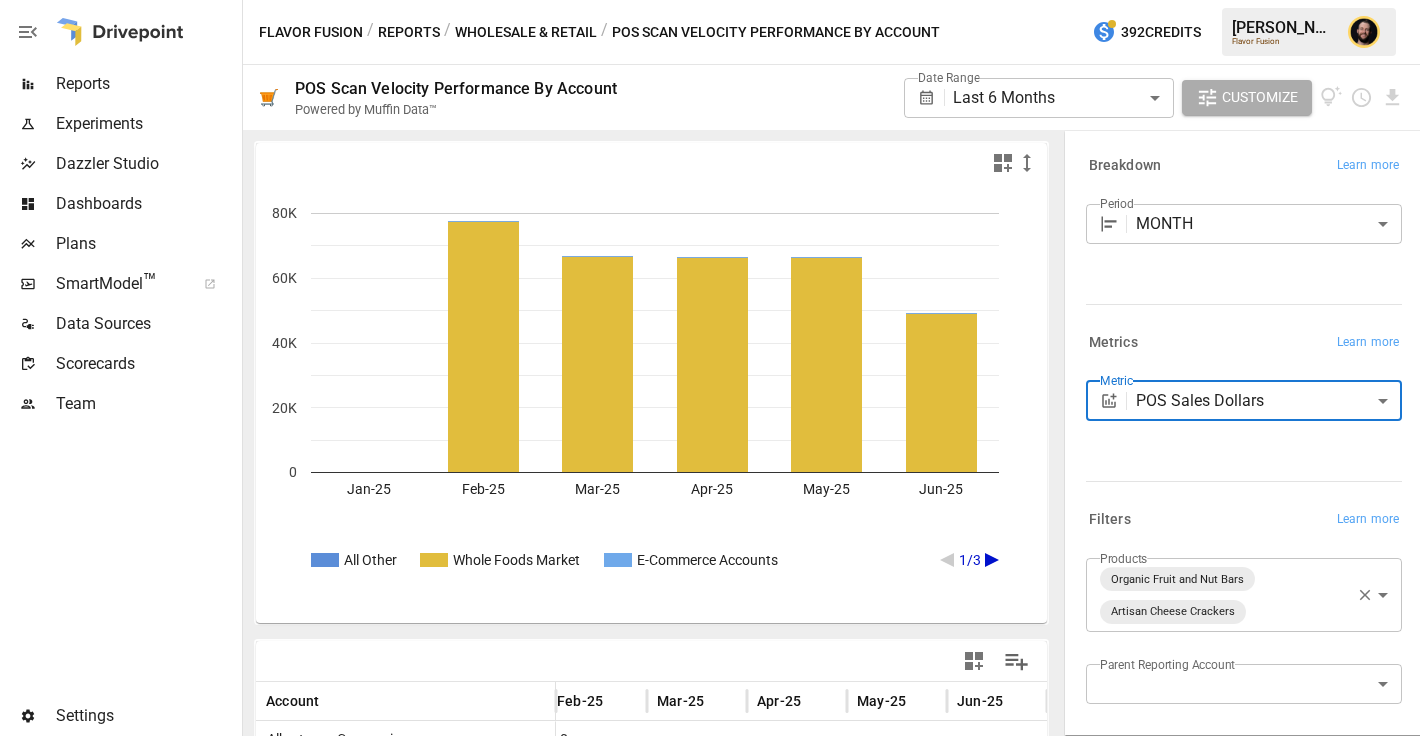 click on "**********" at bounding box center [710, 0] 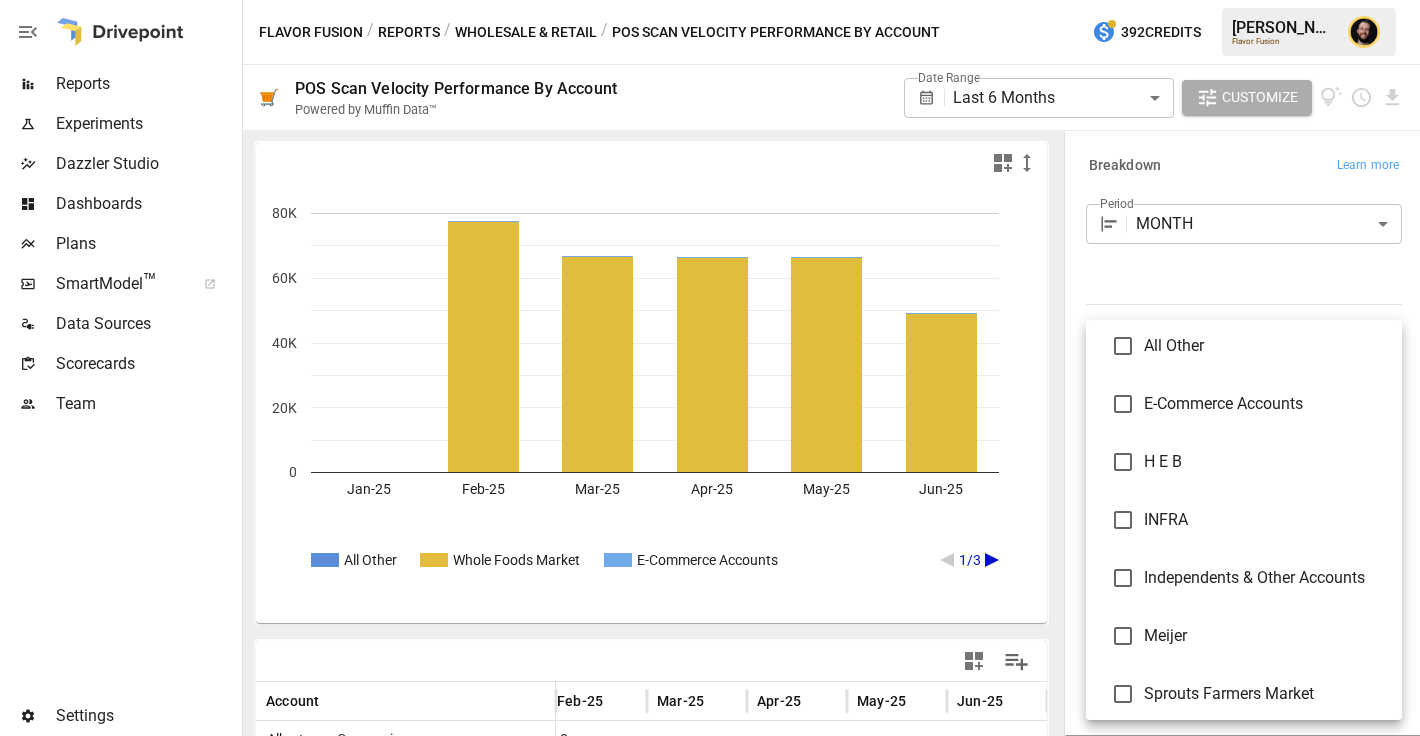 scroll, scrollTop: 178, scrollLeft: 0, axis: vertical 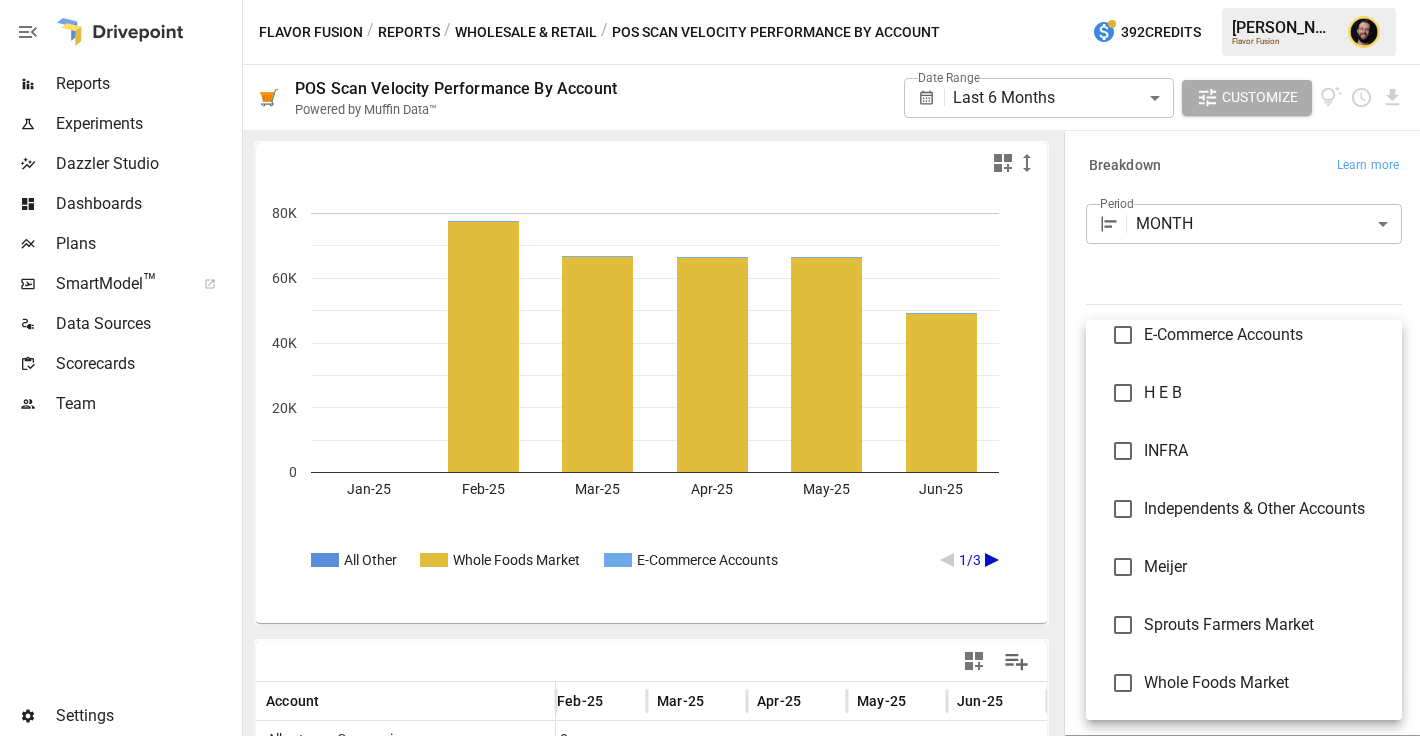 type on "**********" 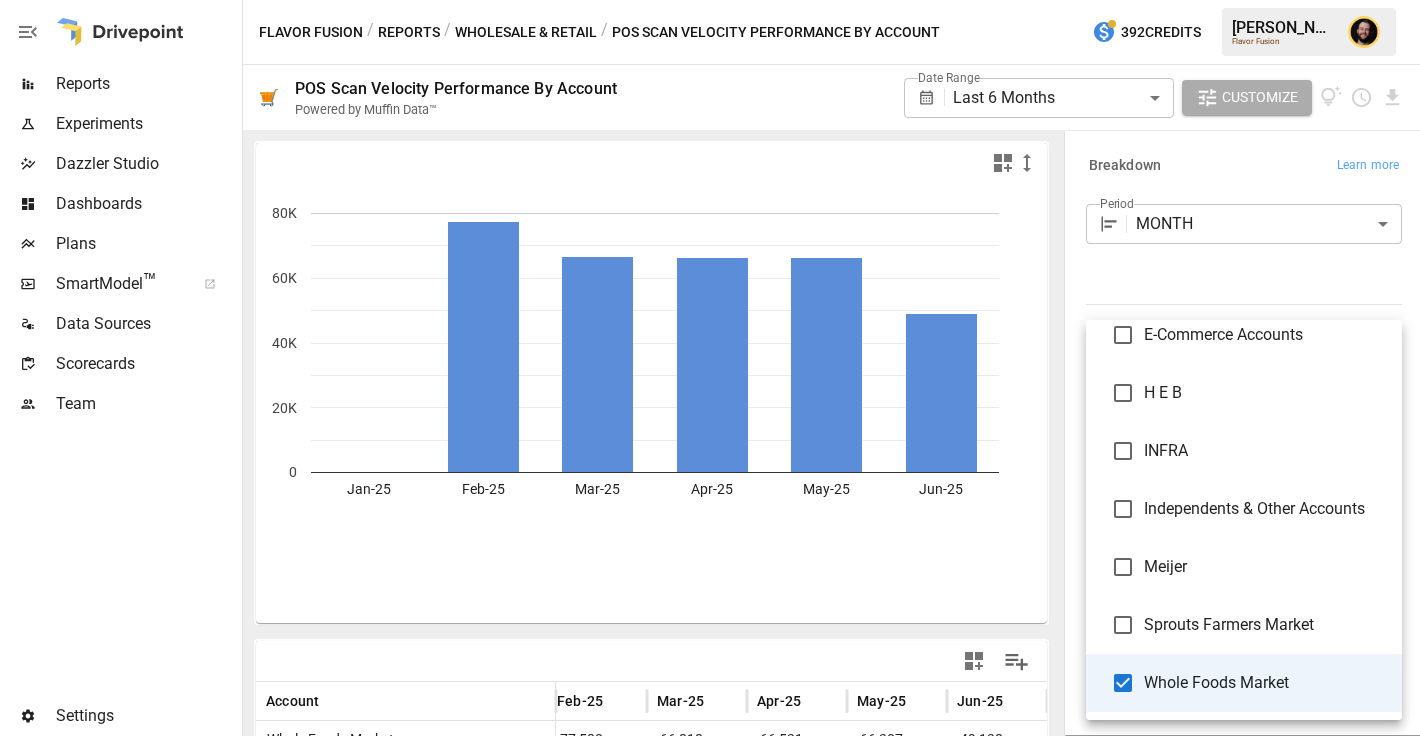 click at bounding box center (710, 368) 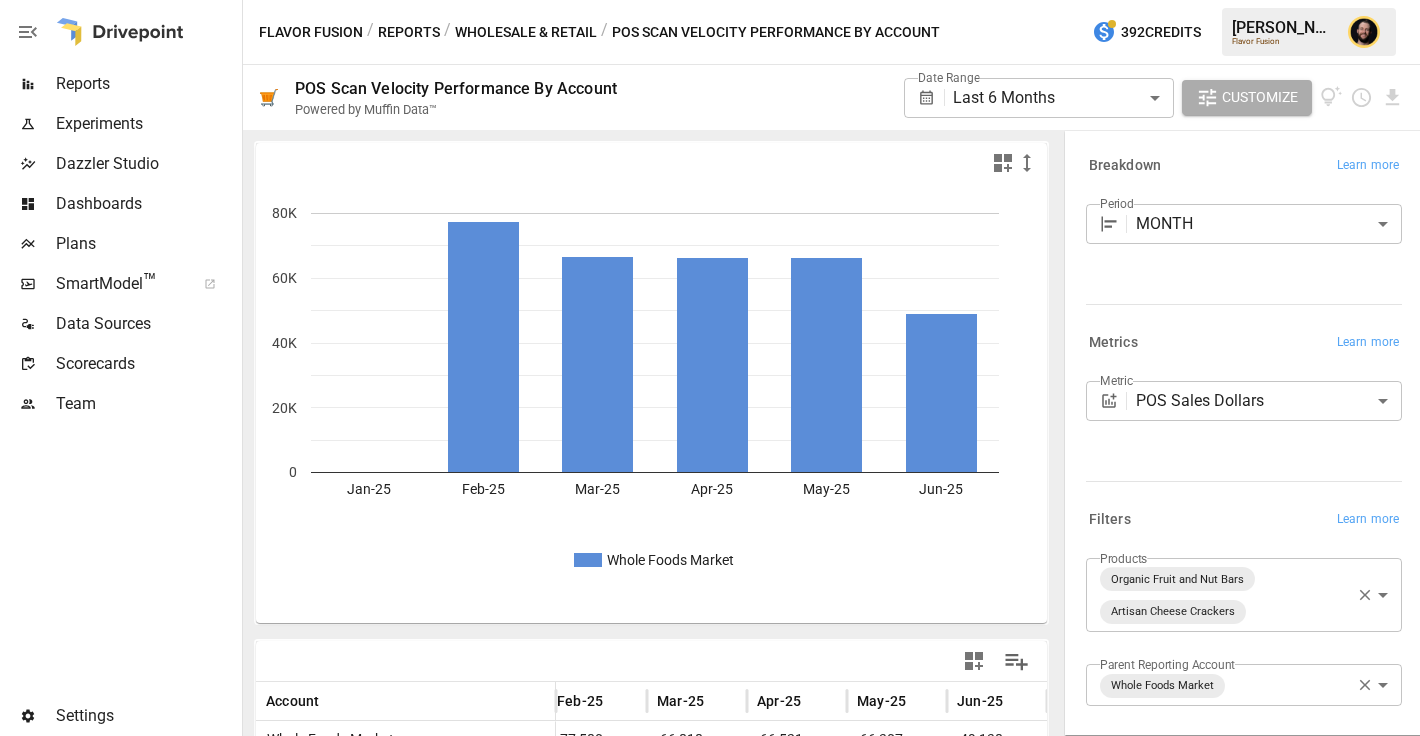 click on "Wholesale & Retail" at bounding box center [526, 32] 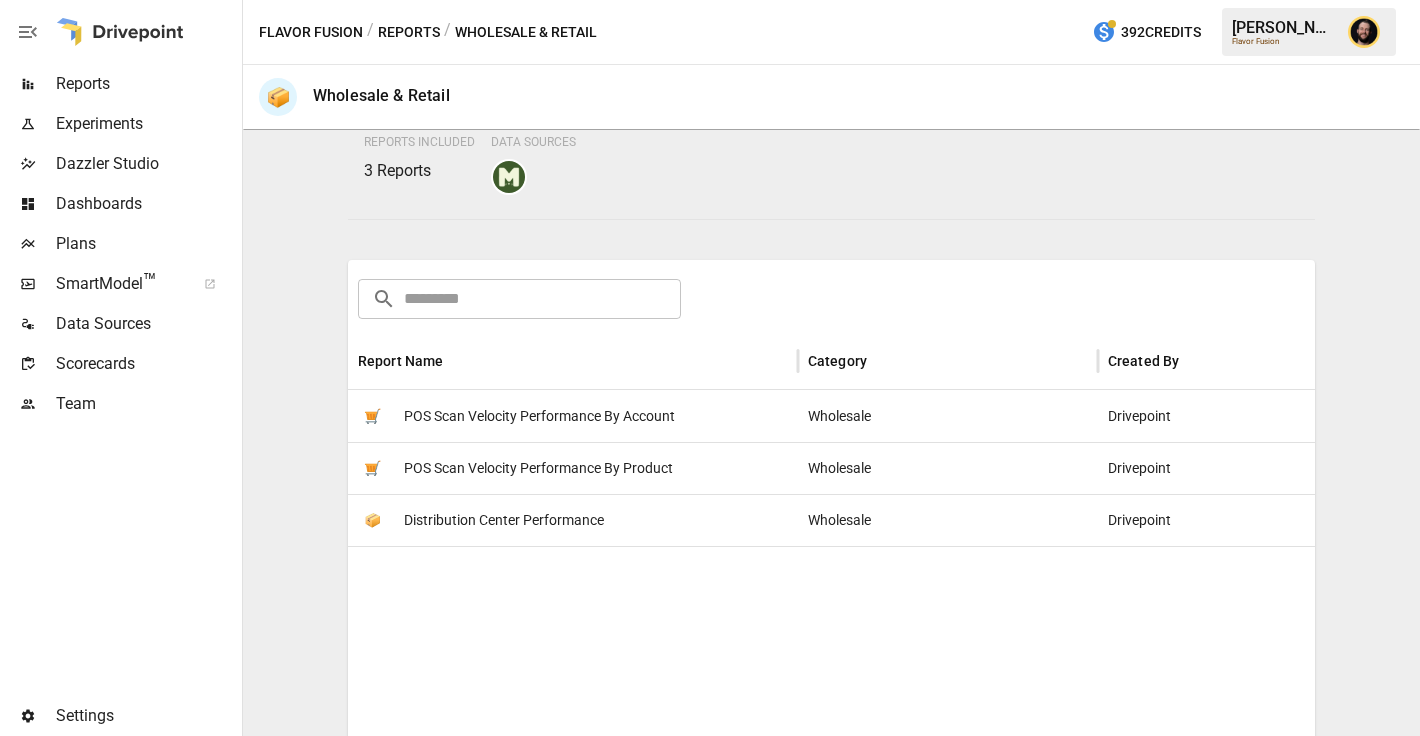 scroll, scrollTop: 334, scrollLeft: 0, axis: vertical 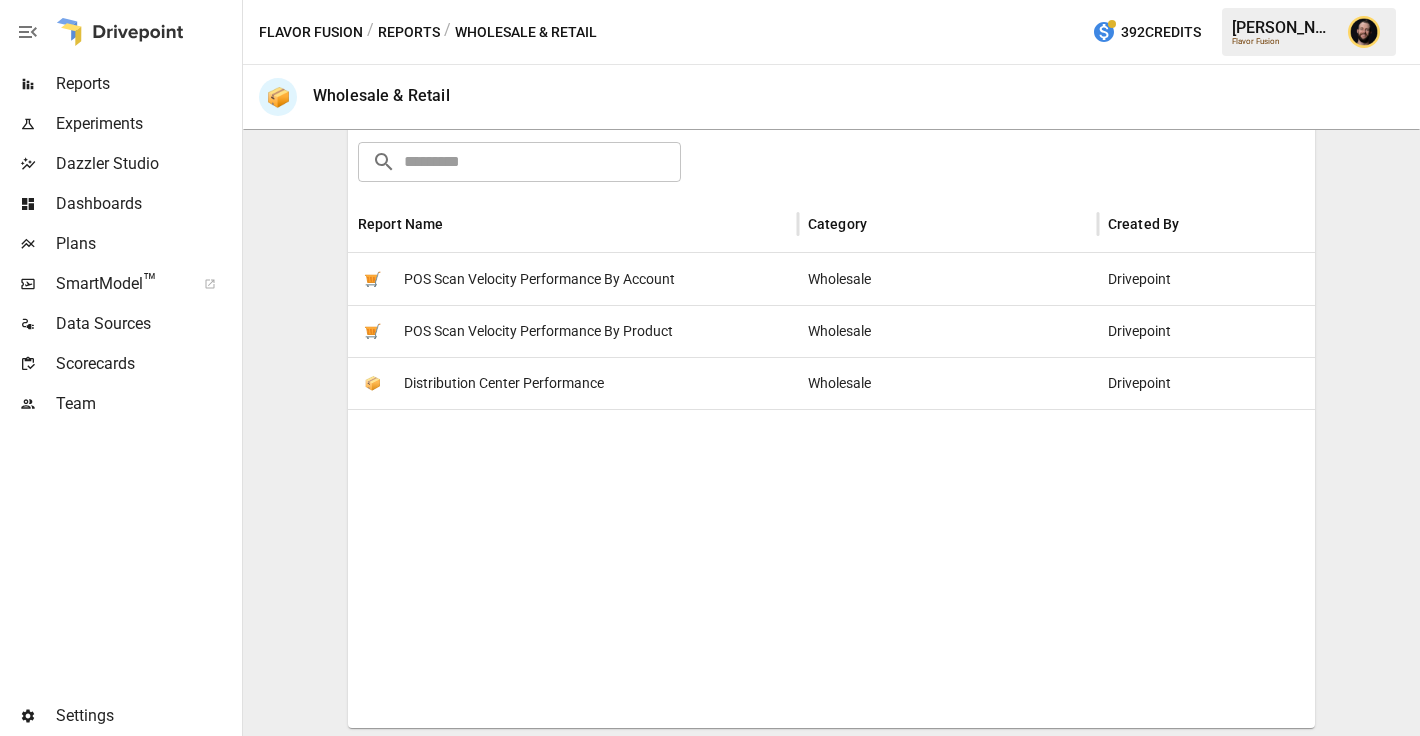 click on "POS Scan Velocity Performance By Product" at bounding box center [538, 331] 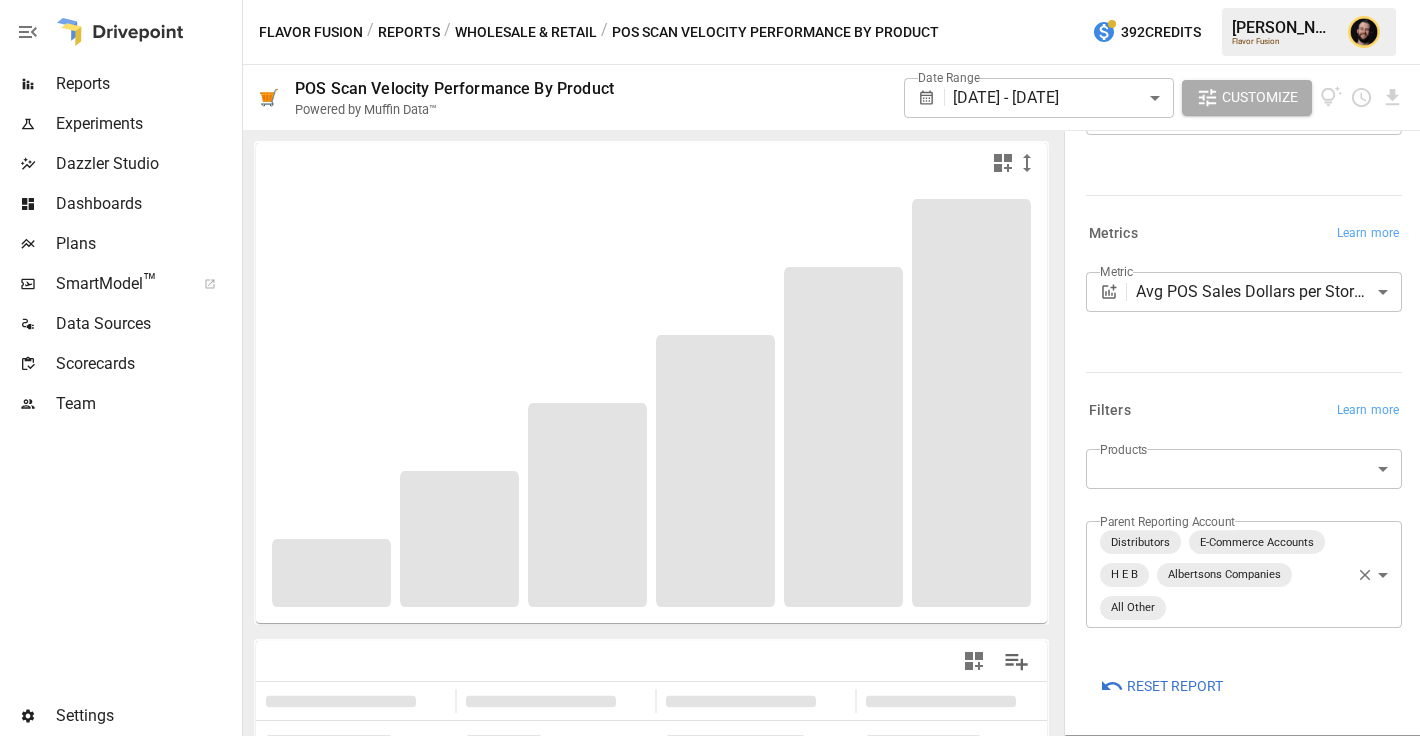 scroll, scrollTop: 110, scrollLeft: 0, axis: vertical 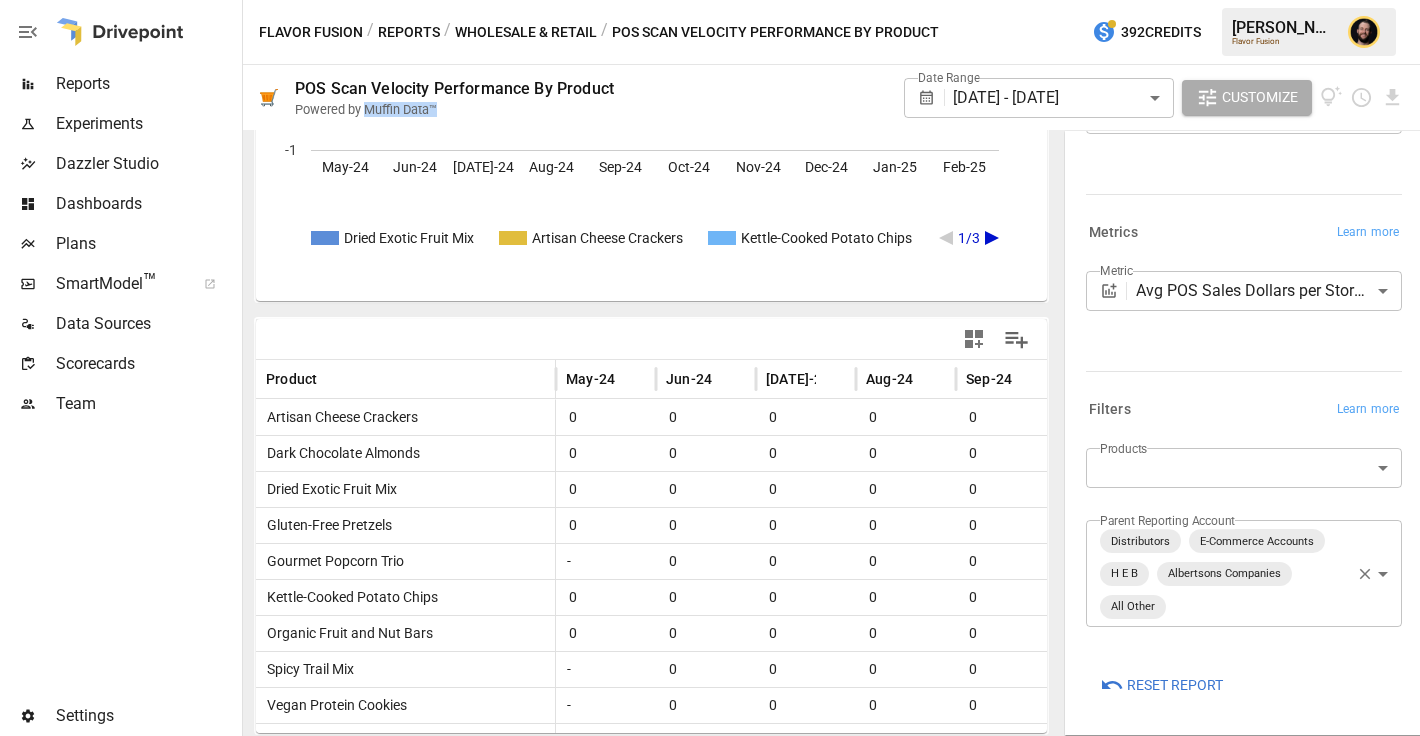 drag, startPoint x: 364, startPoint y: 108, endPoint x: 440, endPoint y: 109, distance: 76.00658 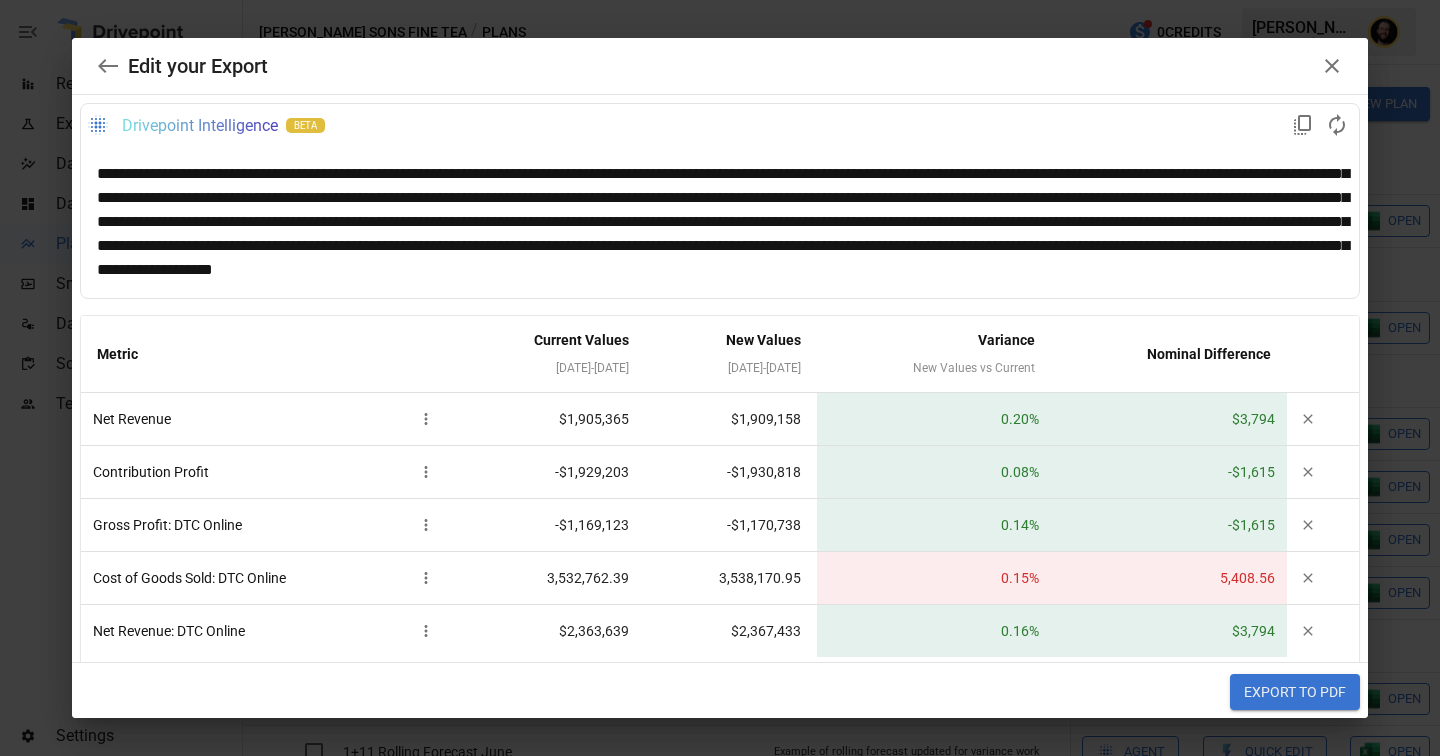 scroll, scrollTop: 0, scrollLeft: 0, axis: both 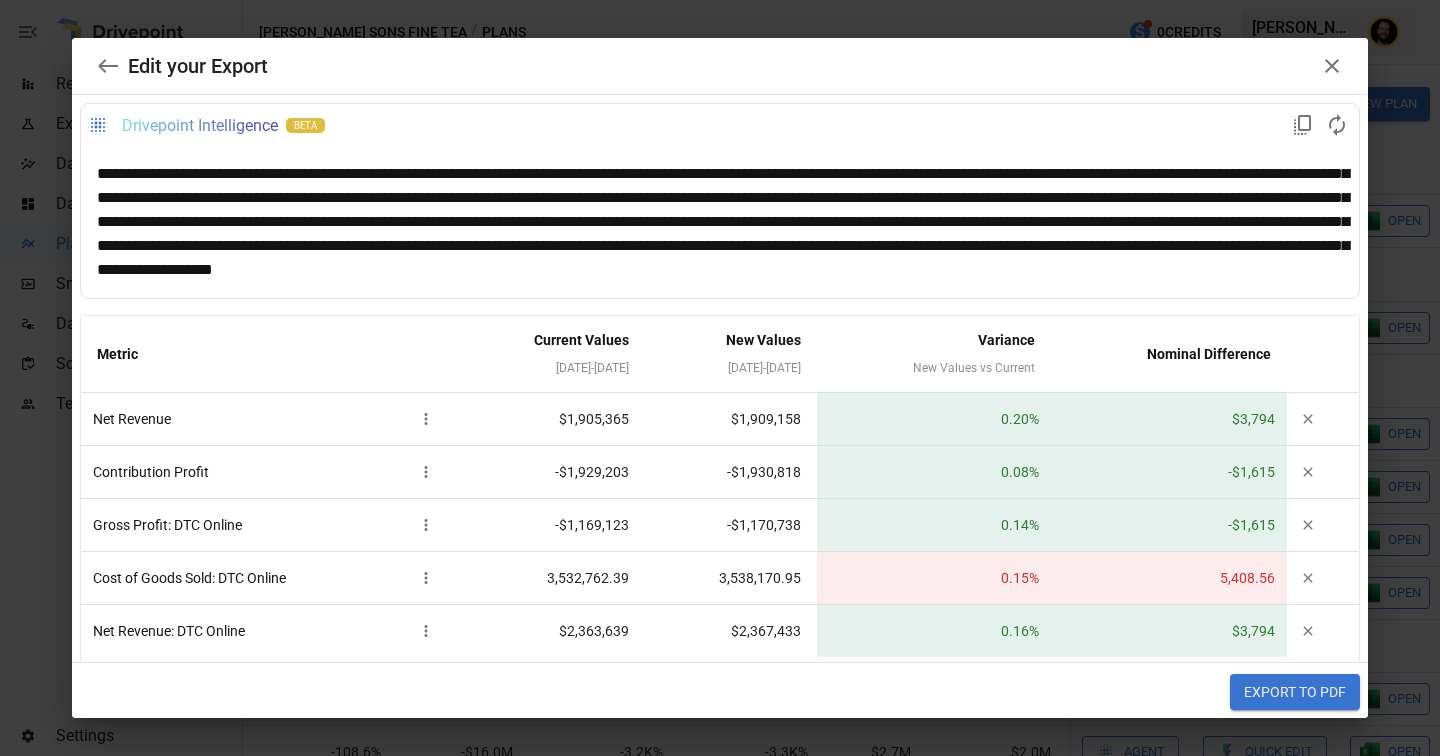 click 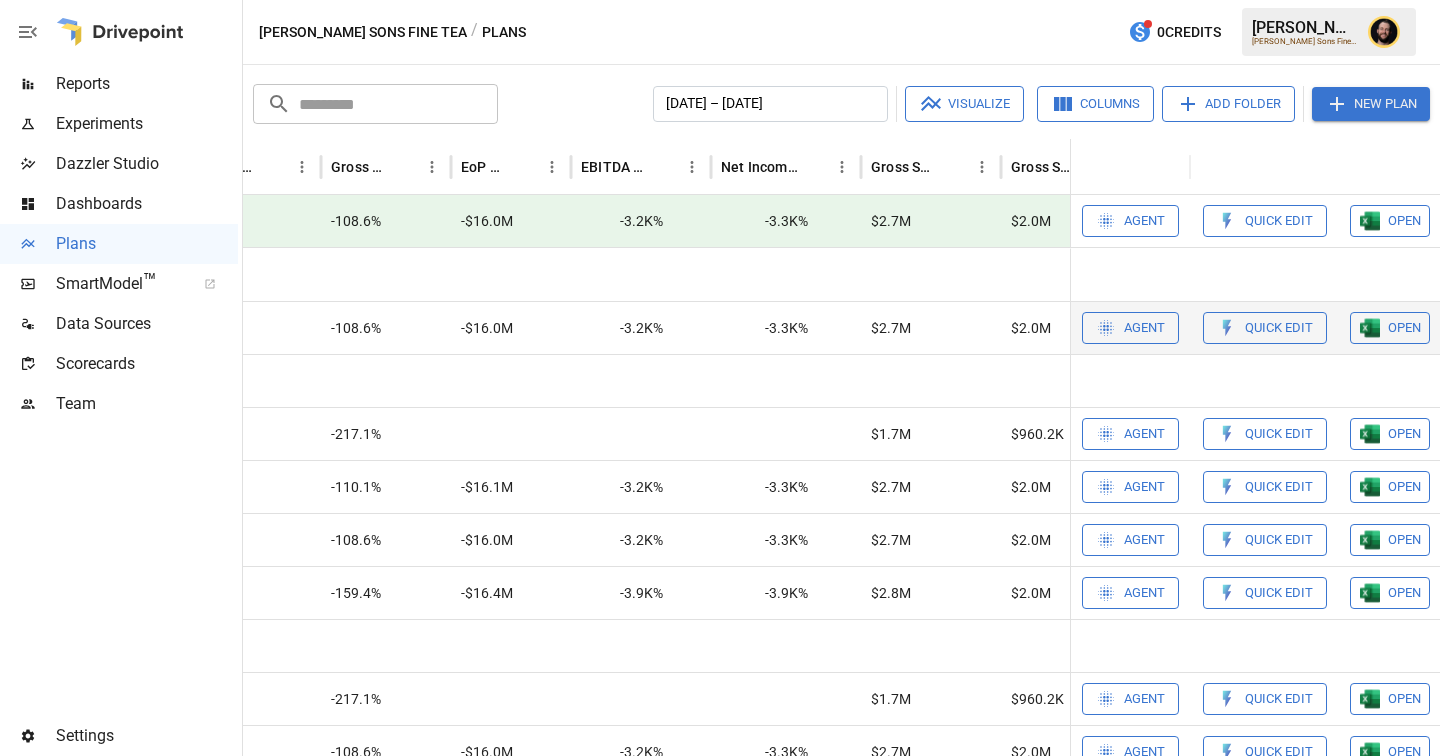 scroll, scrollTop: 1, scrollLeft: 0, axis: vertical 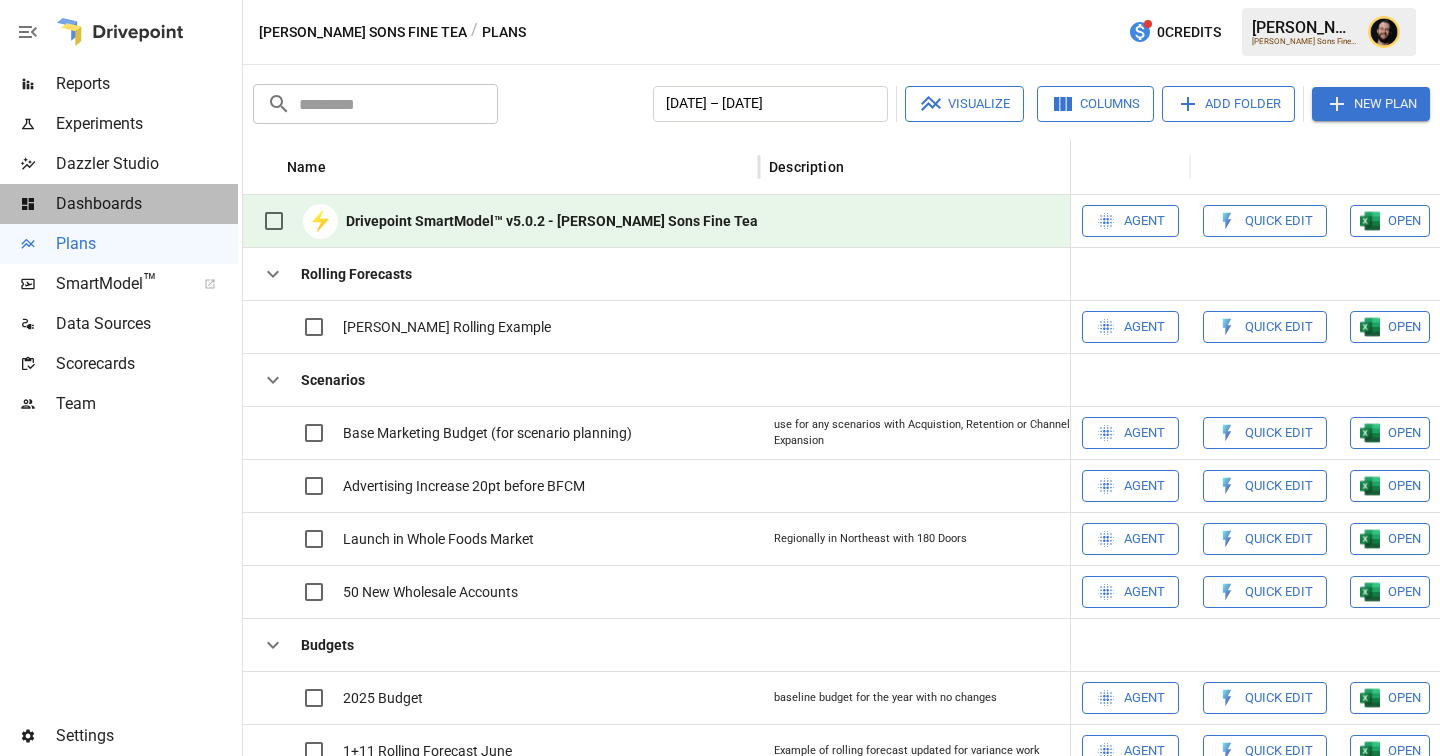 click on "Dashboards" at bounding box center (147, 204) 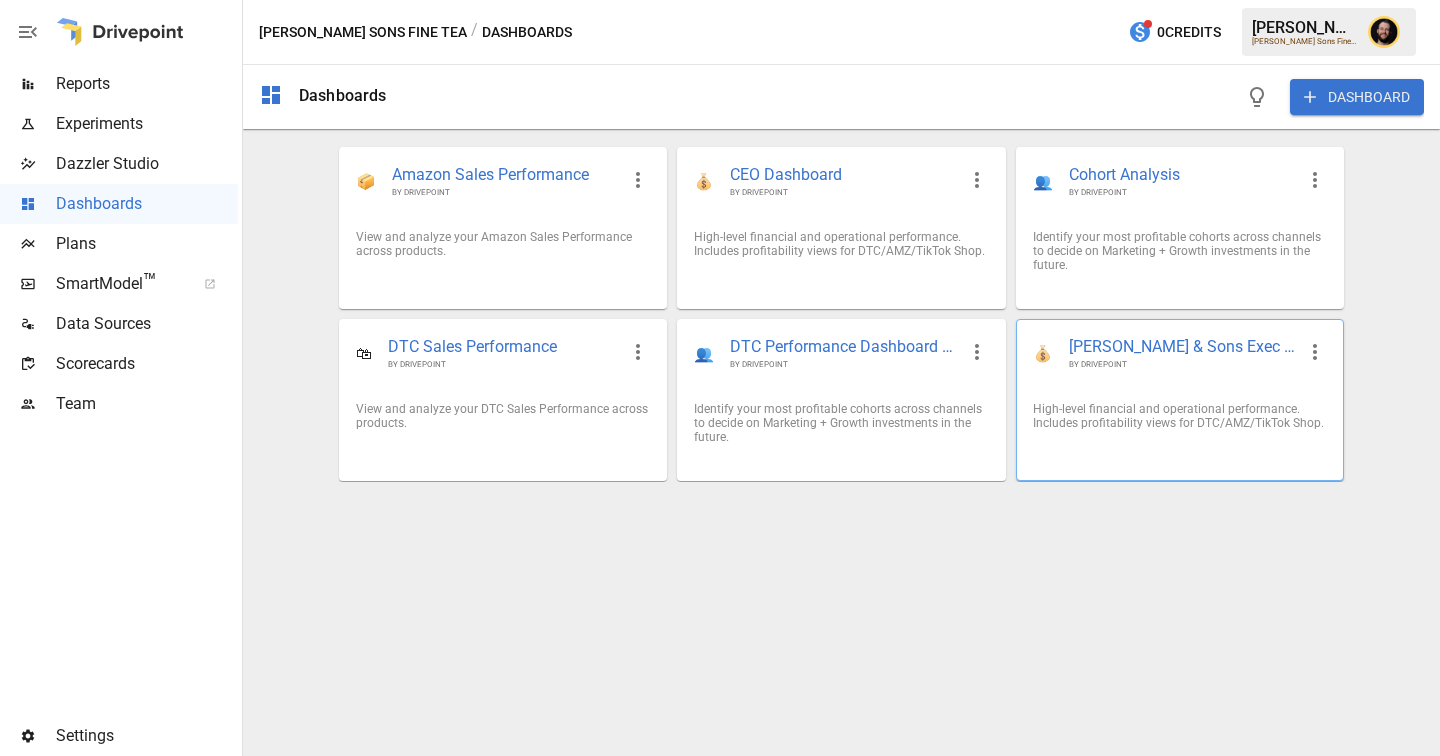 click on "High-level financial and operational performance. Includes profitability views for DTC/AMZ/TikTok Shop." at bounding box center (1180, 416) 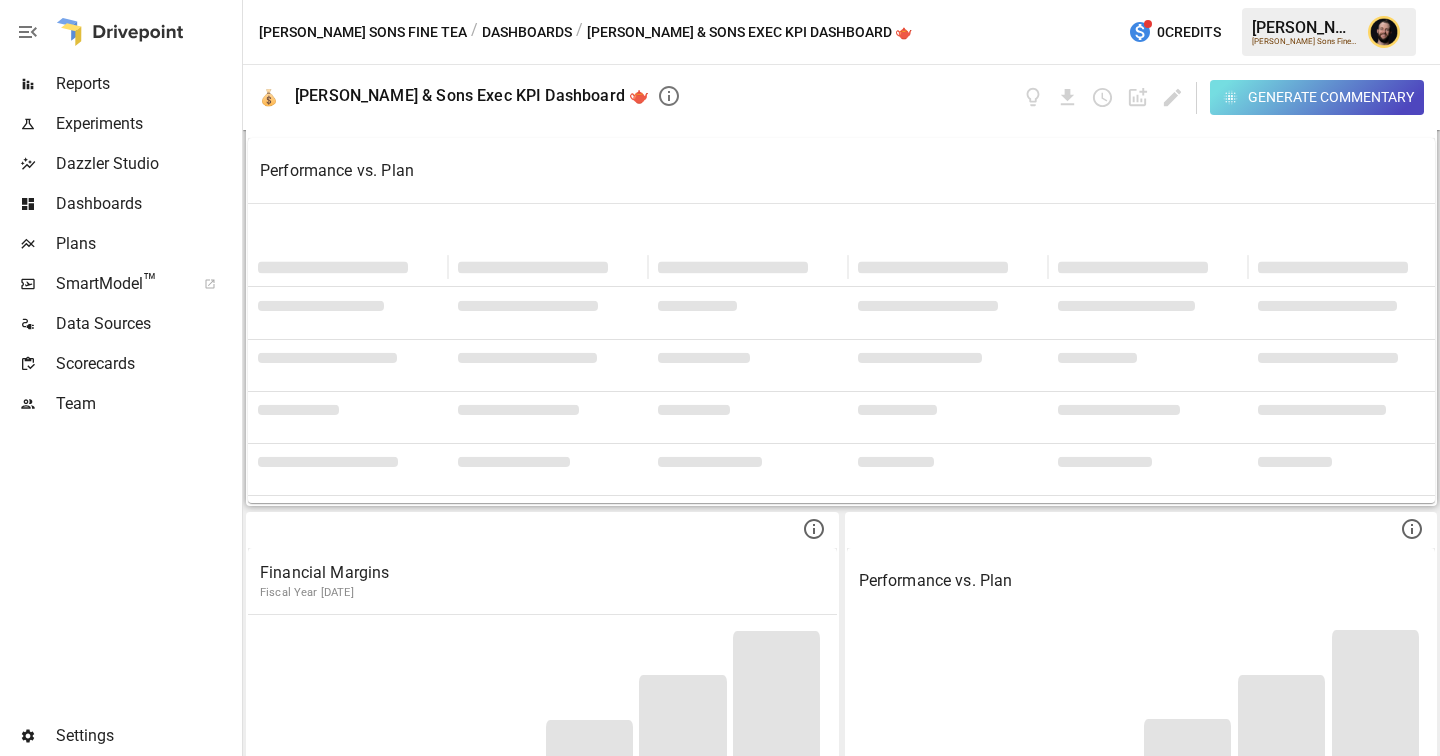 scroll, scrollTop: 0, scrollLeft: 0, axis: both 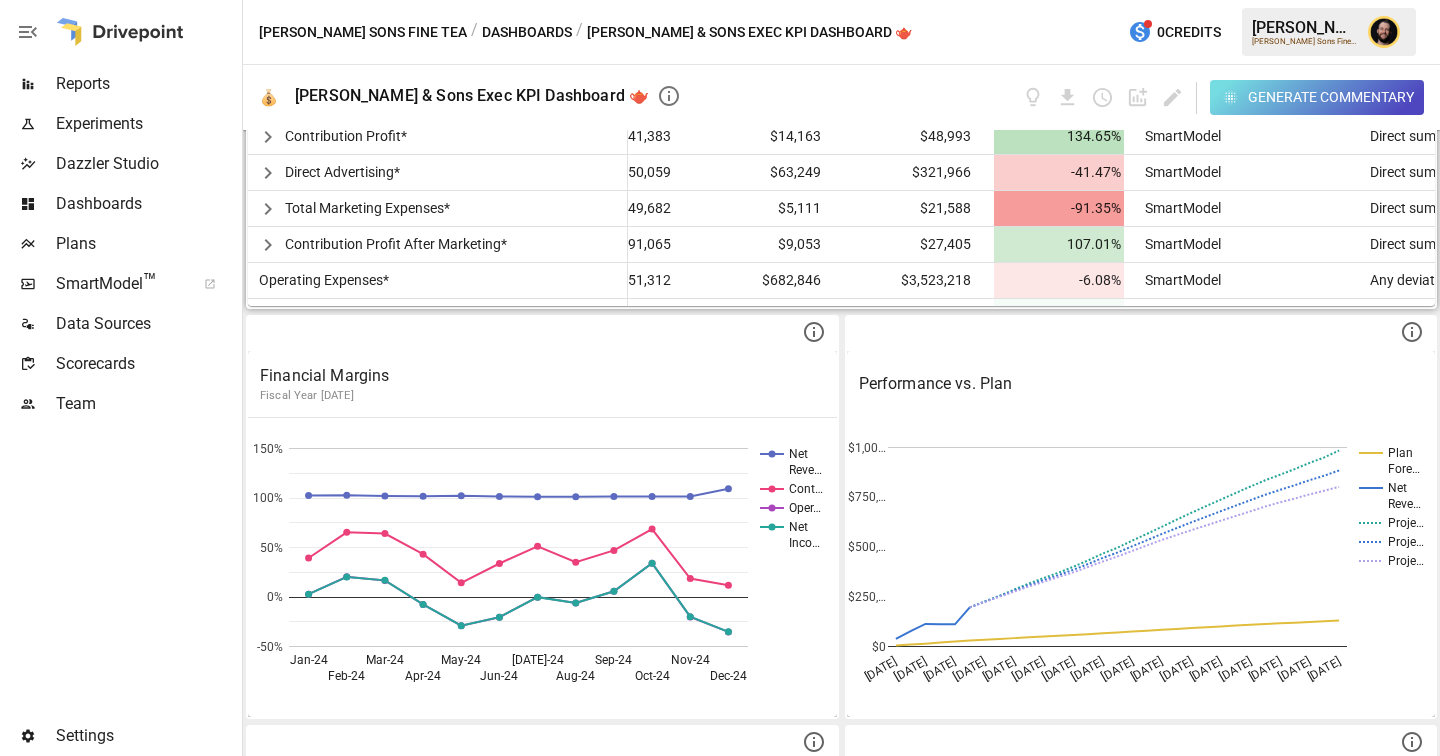 click on "Performance vs. Plan Expand All Metric path Plan MTD Actuals EOM Projected Projected vs. Plan Data Source Metric Definition Returns $0 -$2,254 -$11,921 -∞% SmartModel, Shopify Direct summation of the underlying channel-specific values. Shipping $0 $20,925 $98,651 ∞% SmartModel, Shopify Direct summation of the underlying channel-specific values. Net Revenue $130,392 $196,662 $884,598 578.41% SmartModel, Shopify Direct summation of the underlying channel-specific values. Cost of Goods Sold* $271,775 $182,499 $775,153 185.22% SmartModel Direct summation of the underlying channel-specific values. Gross Profit* -$141,383 $14,163 $48,993 134.65% SmartModel Direct summation of the underlying channel-specific values. Variable Expenses* $0 $0 $0 SmartModel Direct summation of the underlying channel-specific values. Contribution Profit* -$141,383 $14,163 $48,993 134.65% SmartModel Direct summation of the underlying channel-specific values. Direct Advertising* $550,059 $63,249 $321,966 -41.47% SmartModel $249,682 0%" at bounding box center (841, 443) 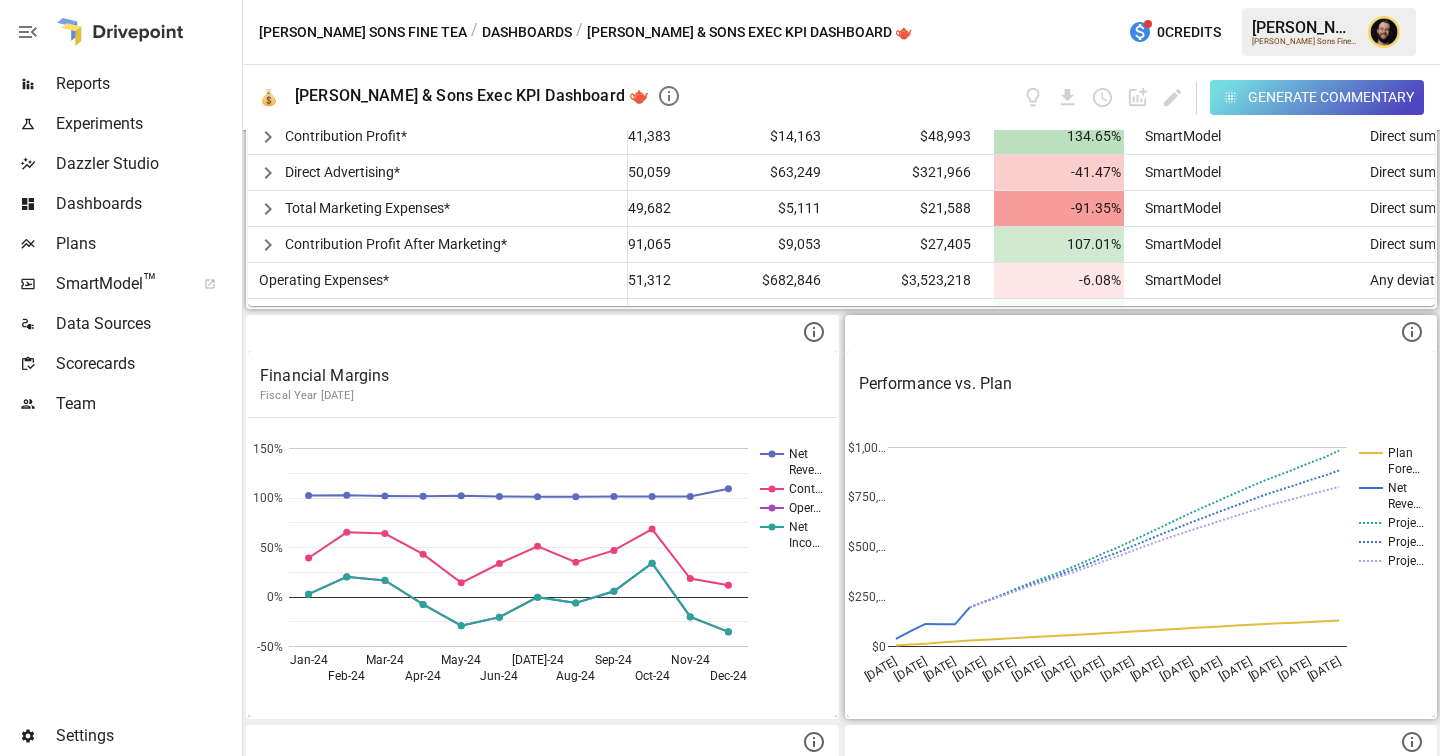 click on "Performance vs. Plan" at bounding box center (1141, 384) 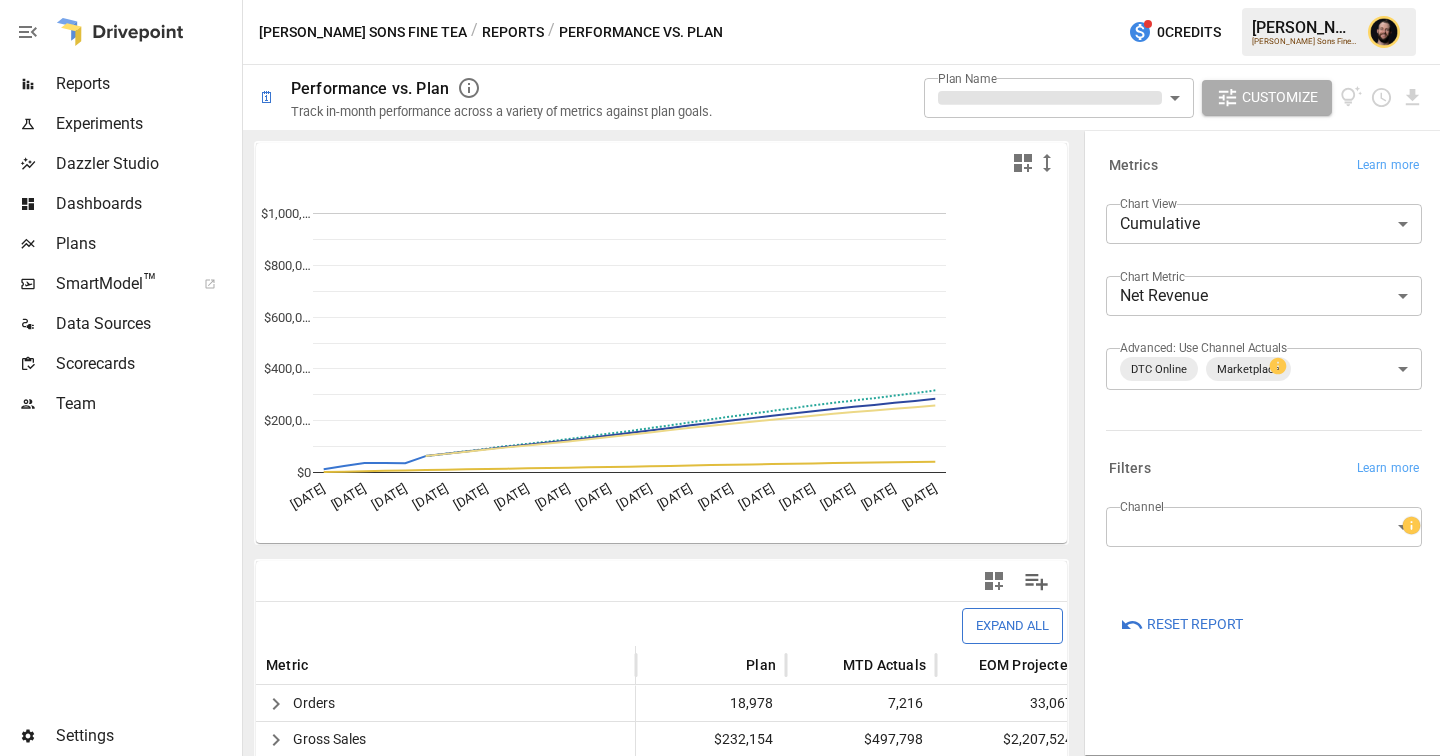click on "**********" at bounding box center (720, 0) 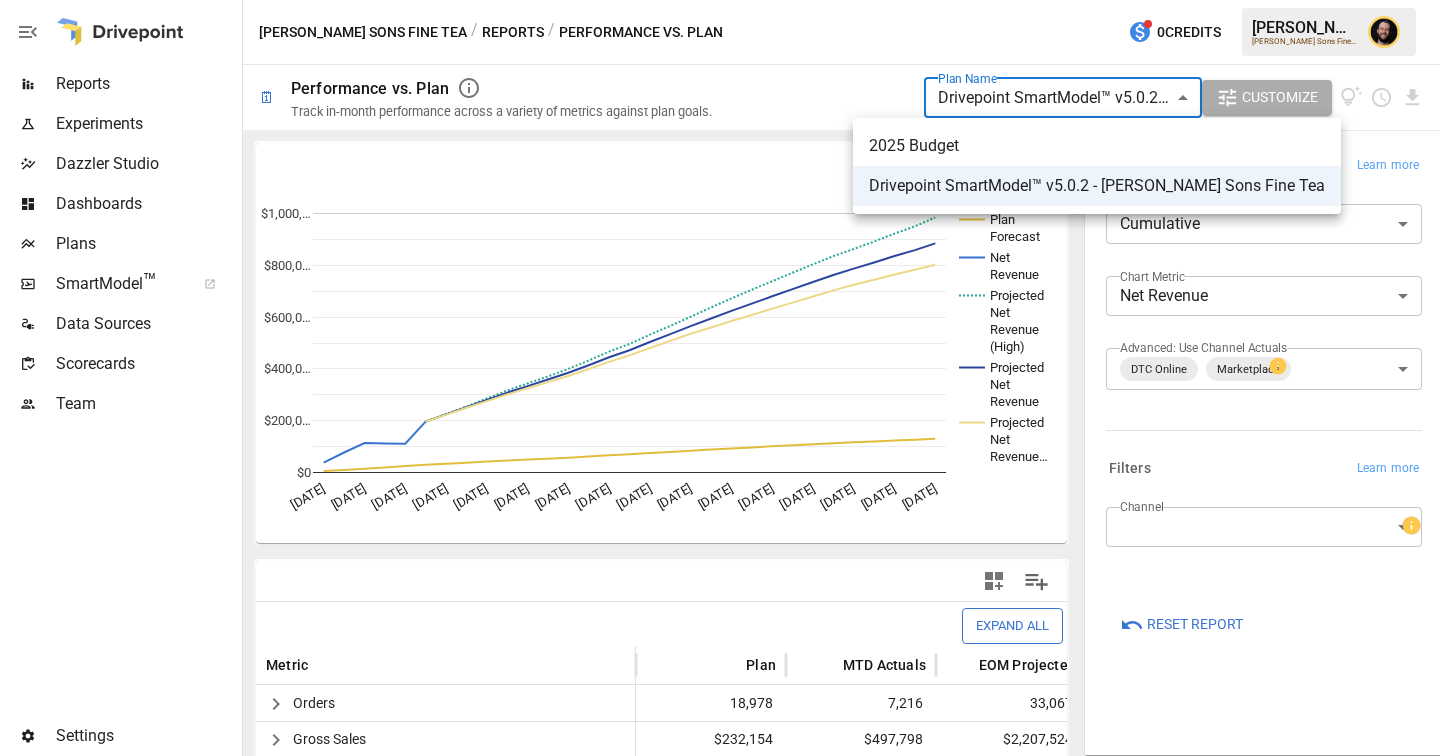 click at bounding box center [720, 378] 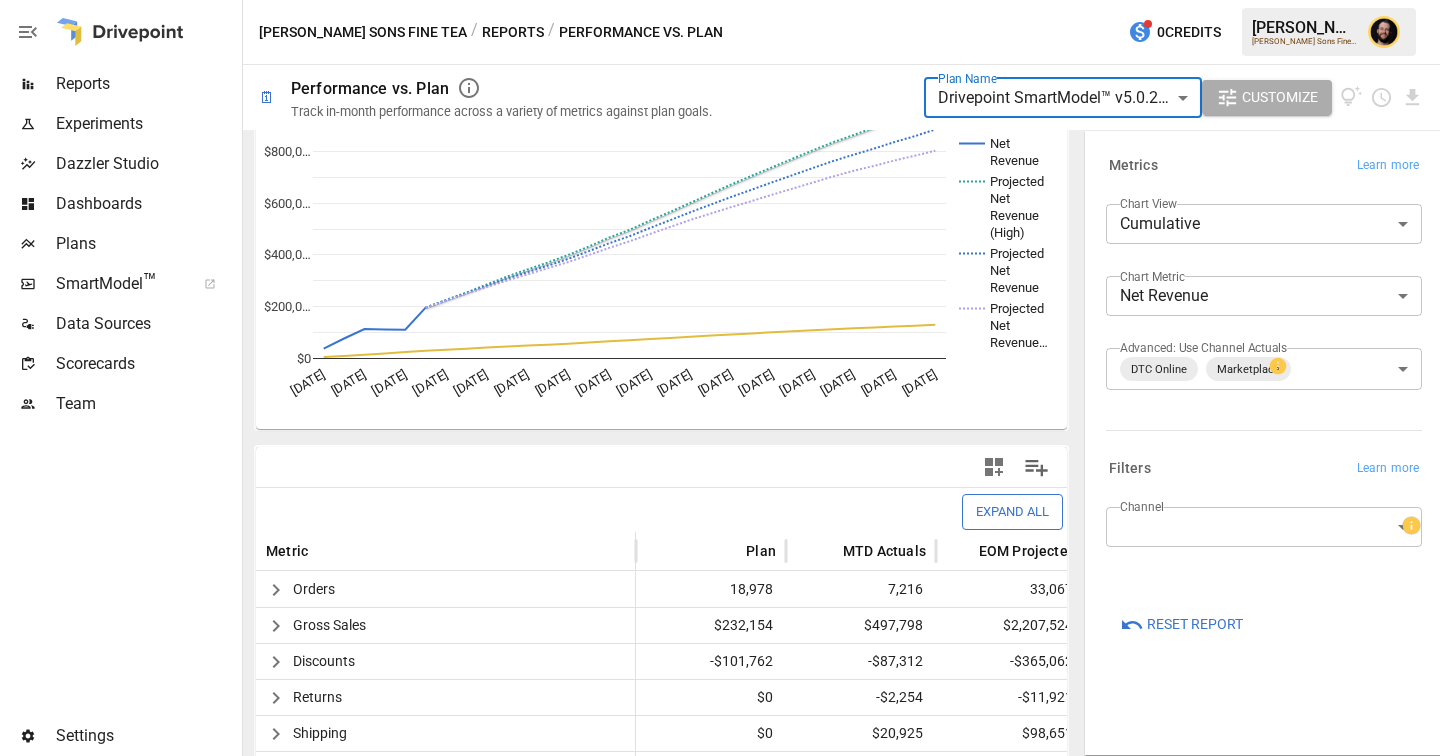 scroll, scrollTop: 148, scrollLeft: 0, axis: vertical 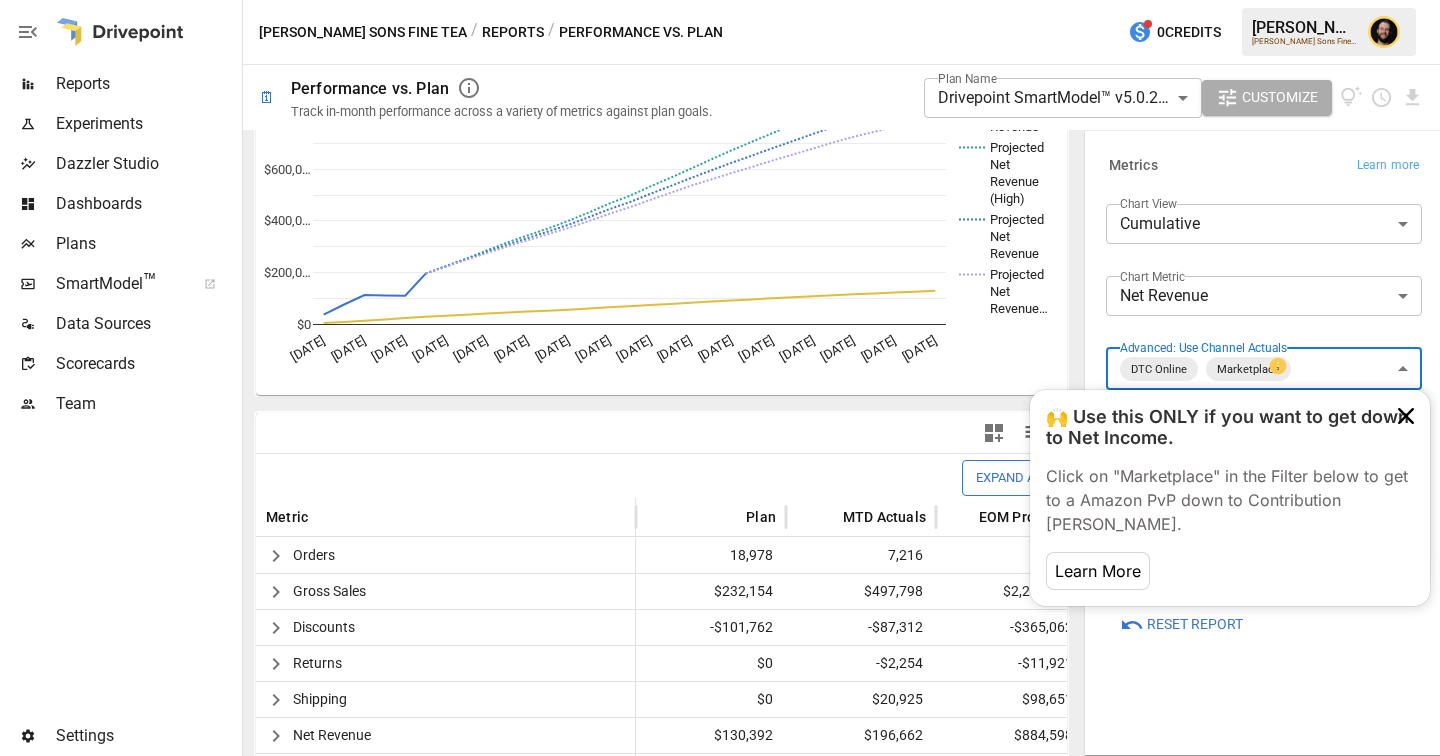 click on "**********" at bounding box center (720, 0) 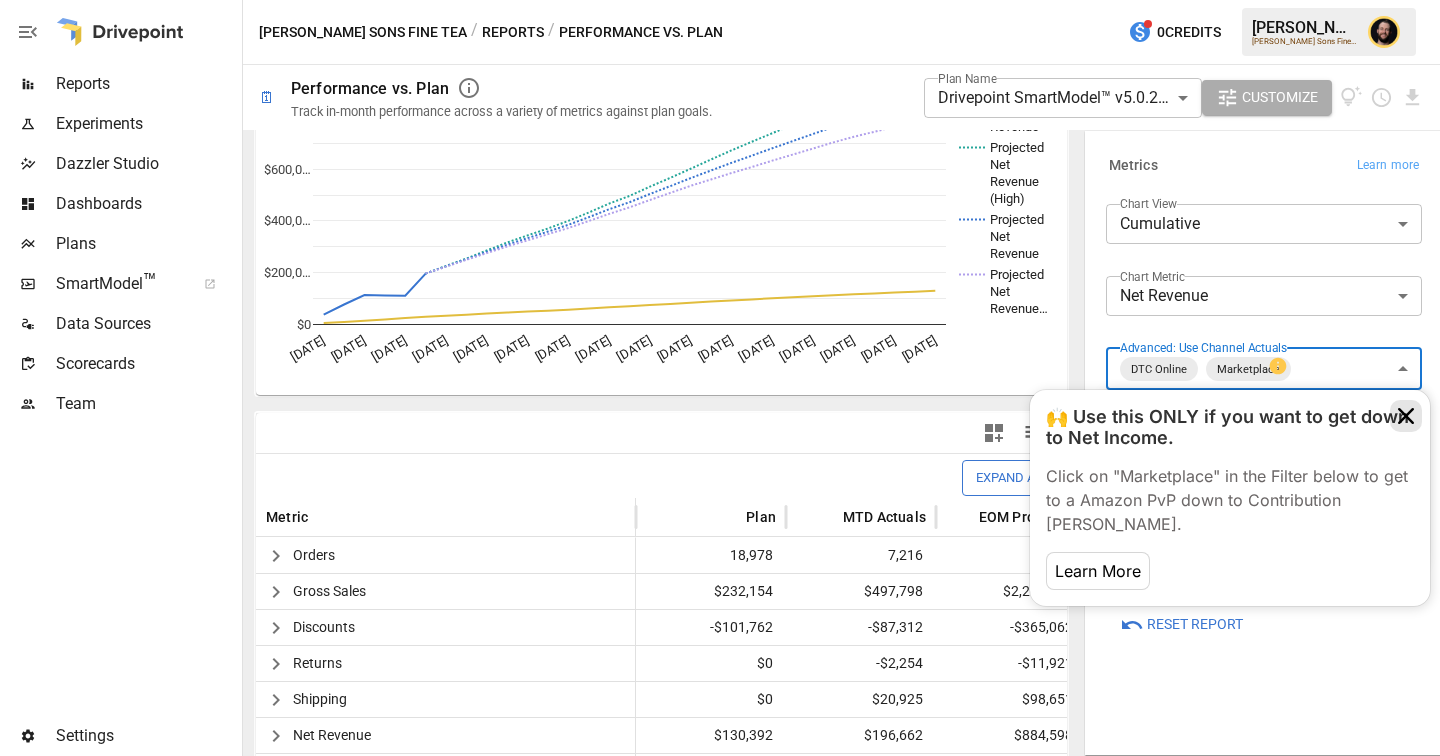 click at bounding box center [1406, 416] 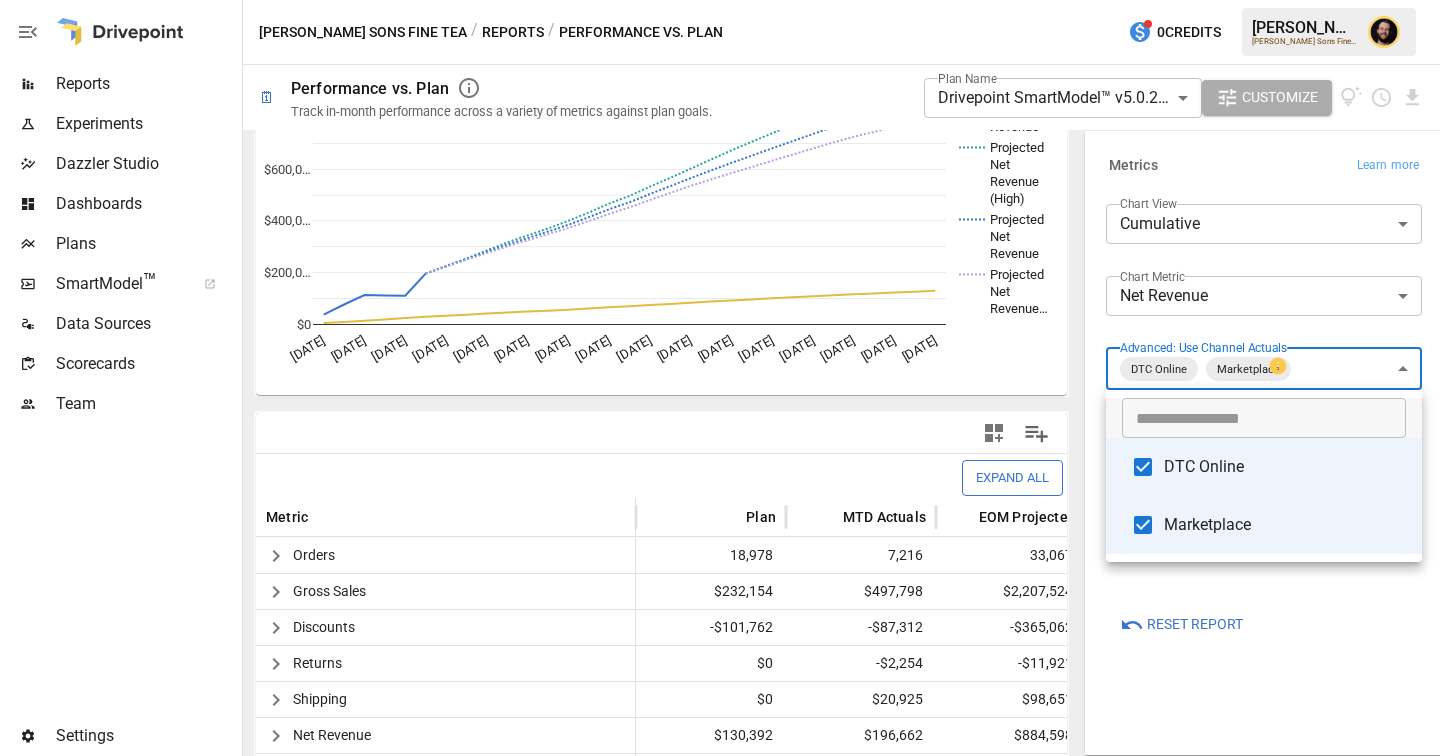 click at bounding box center [720, 378] 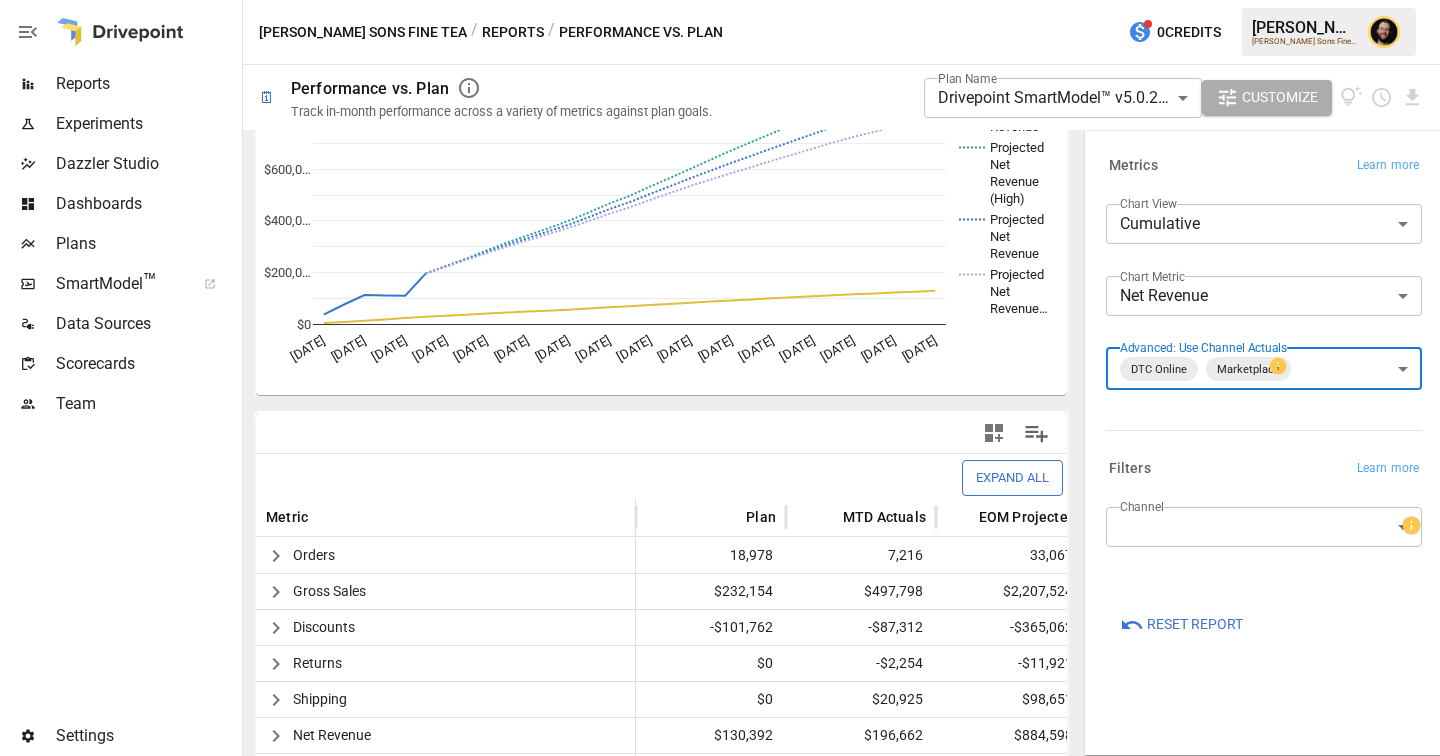 click on "**********" at bounding box center (720, 0) 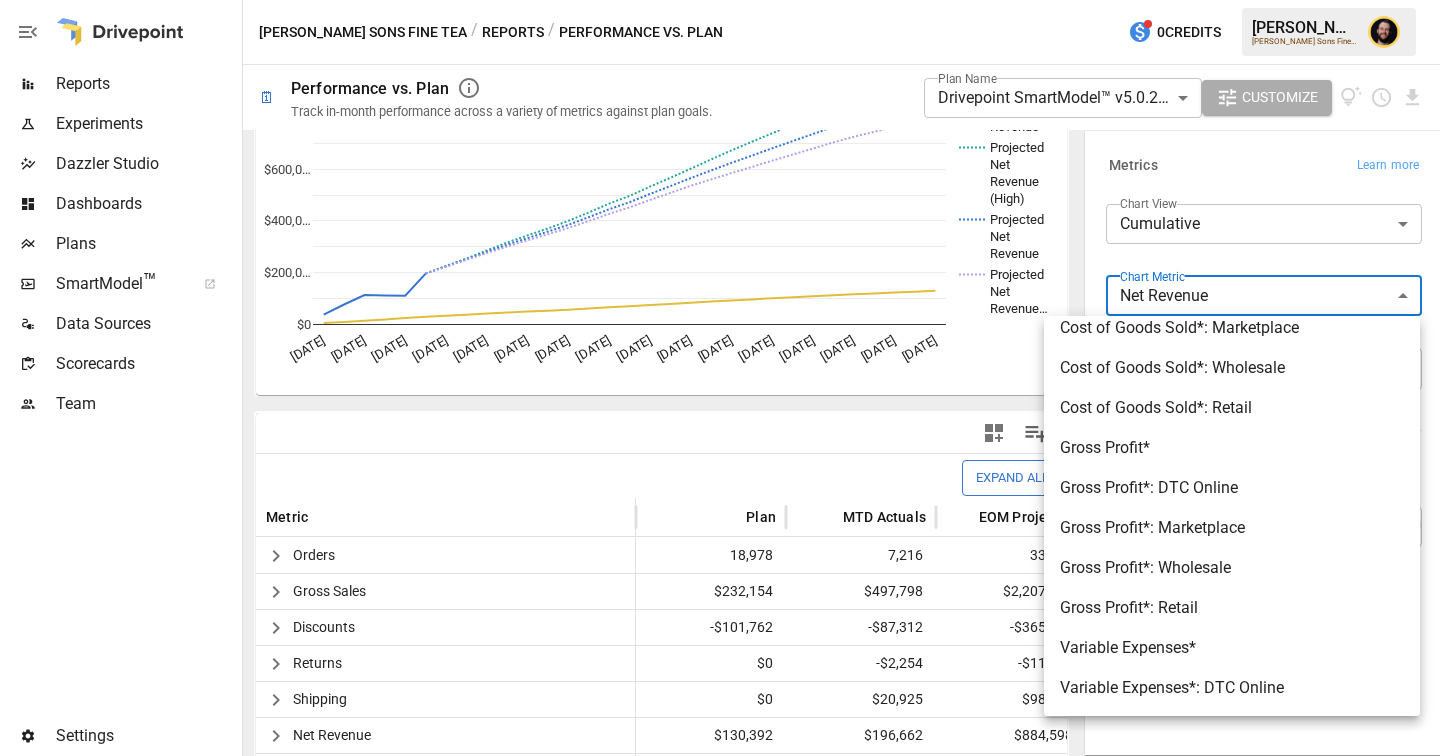 scroll, scrollTop: 1299, scrollLeft: 0, axis: vertical 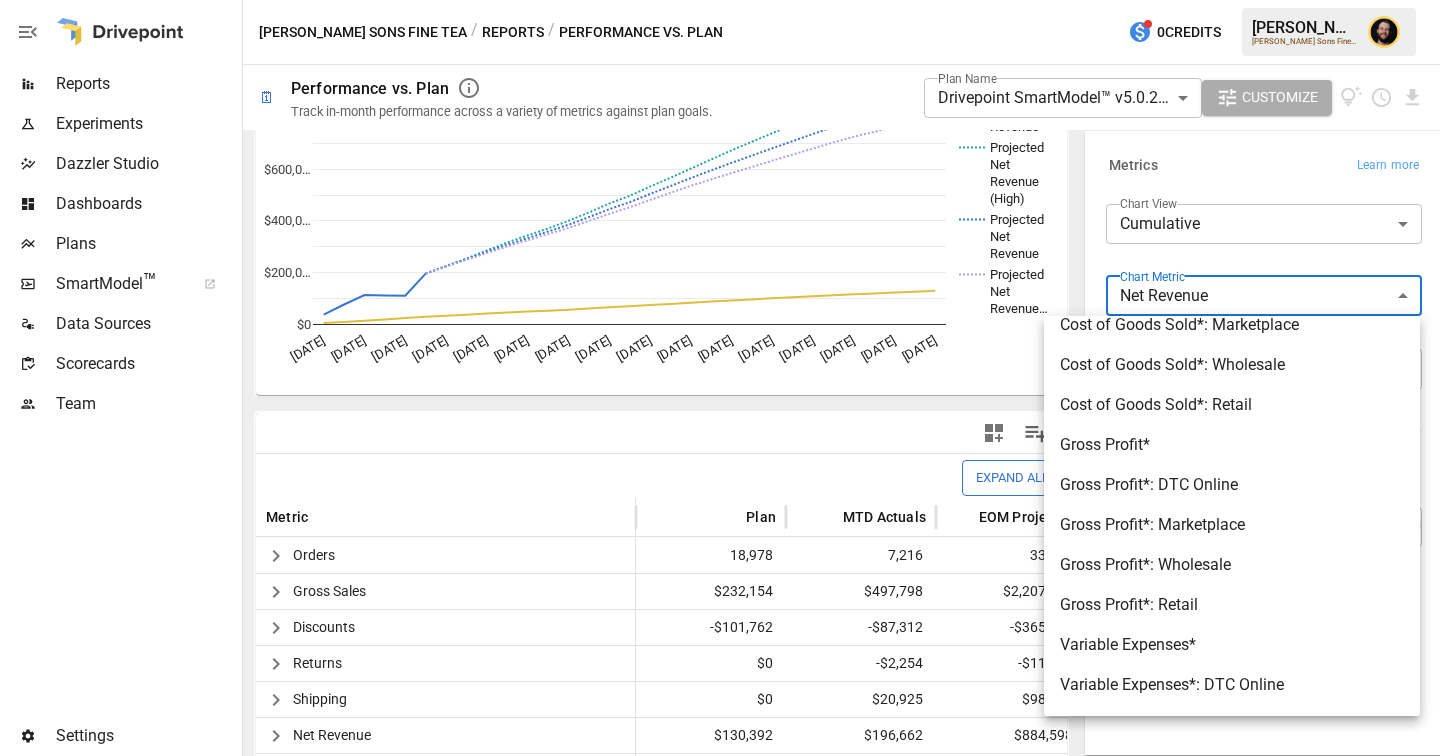 click on "Gross Profit*" at bounding box center [1232, 445] 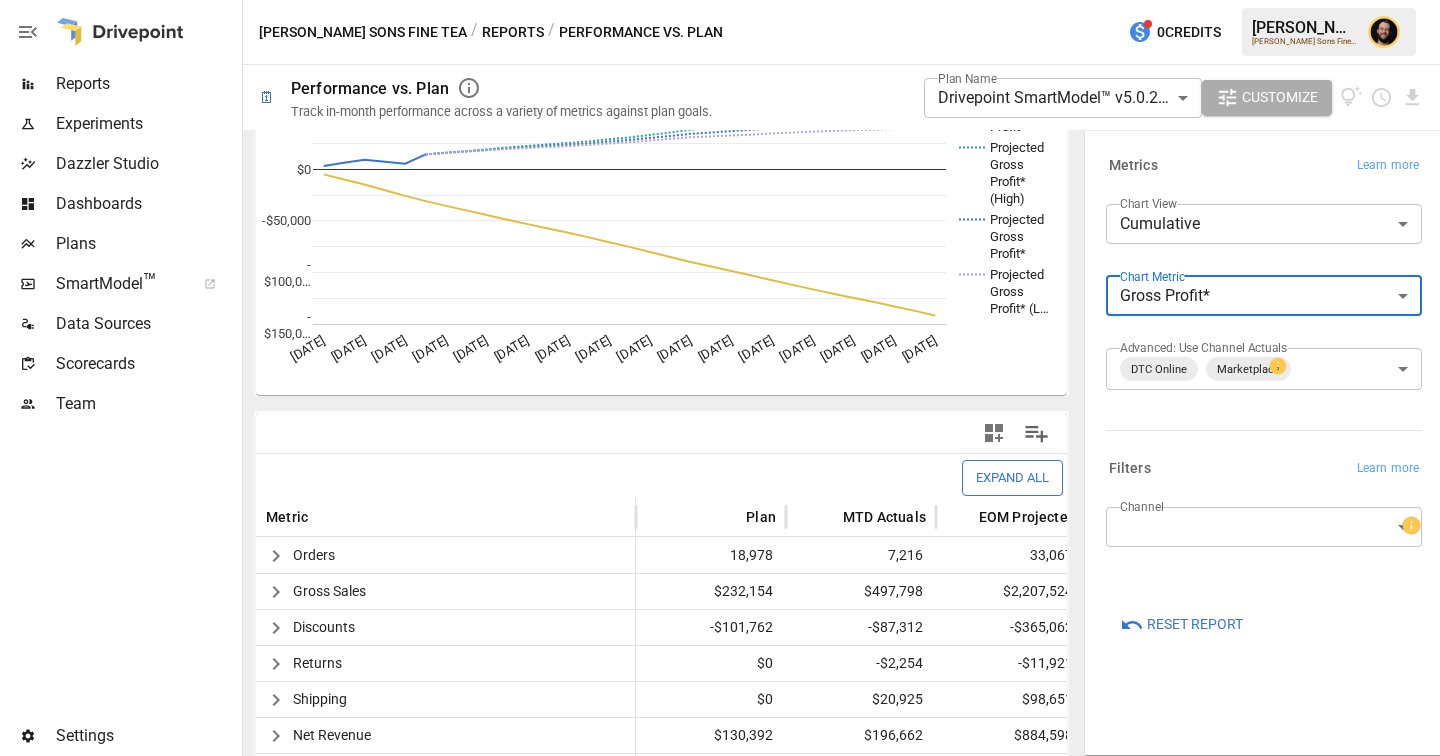 scroll, scrollTop: 0, scrollLeft: 0, axis: both 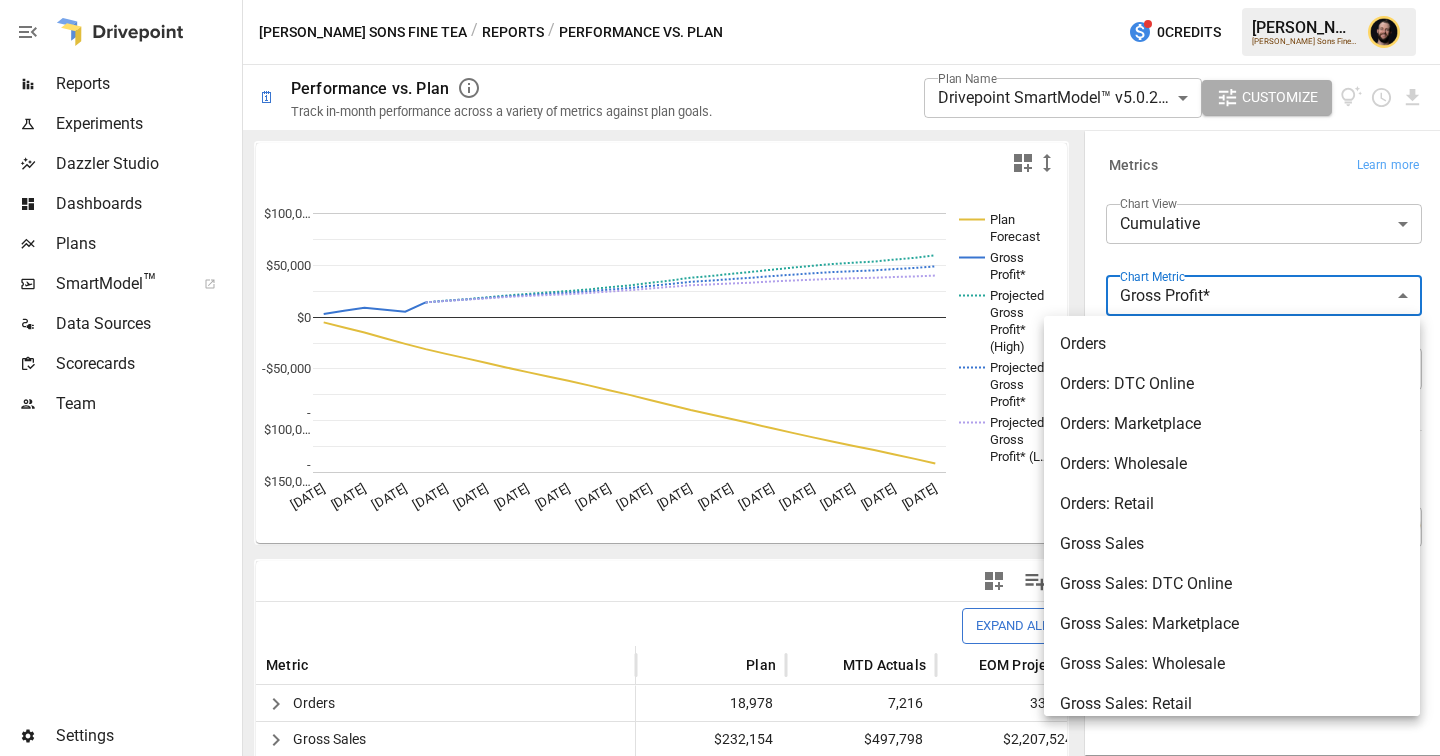 click on "**********" at bounding box center (720, 0) 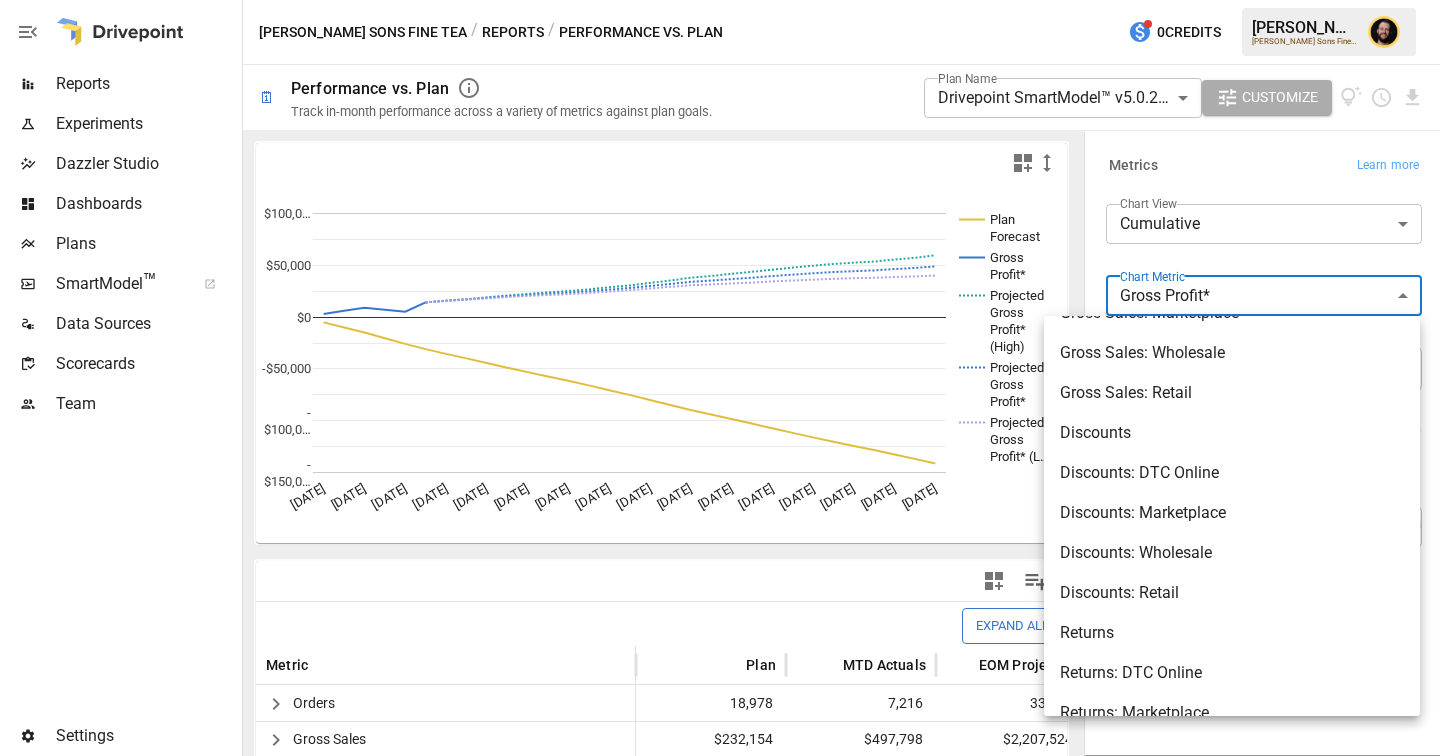 scroll, scrollTop: 286, scrollLeft: 0, axis: vertical 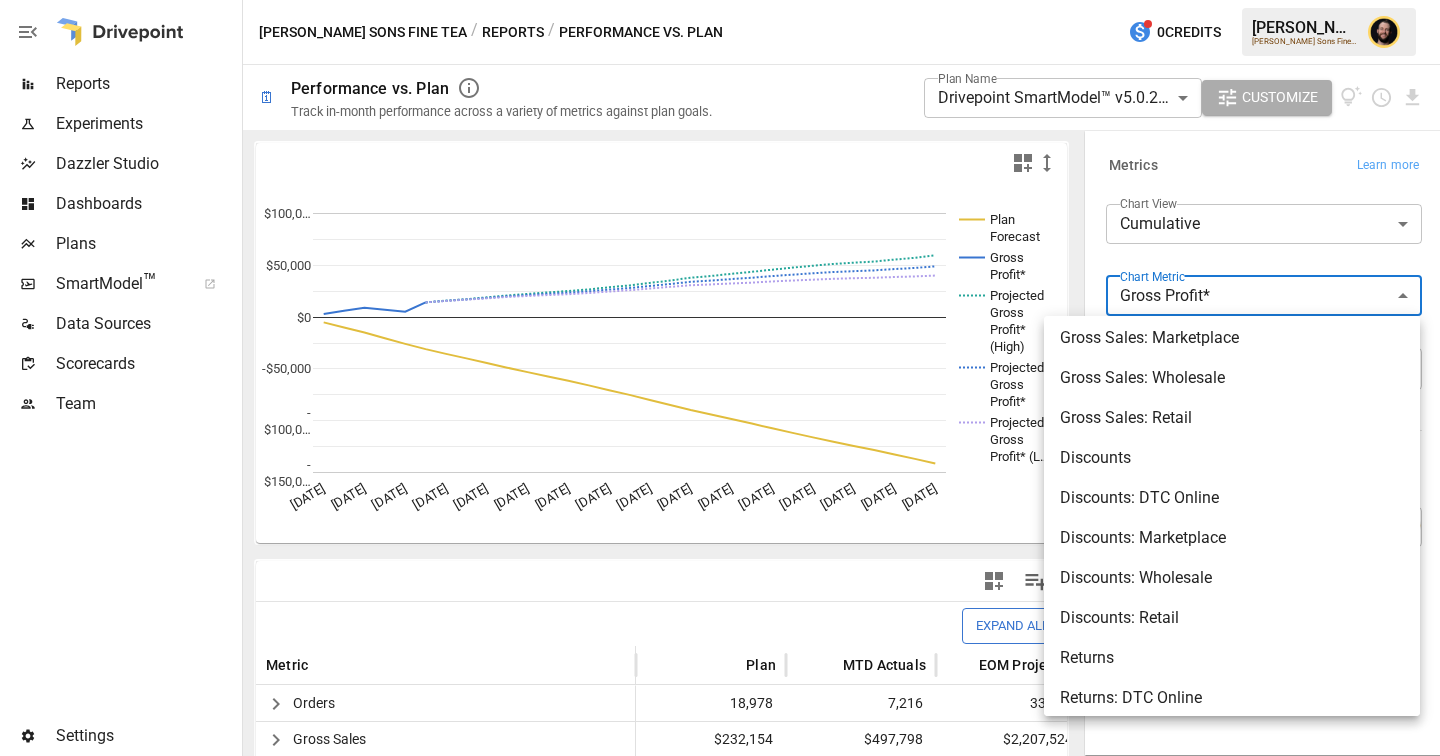 click on "Discounts" at bounding box center (1232, 458) 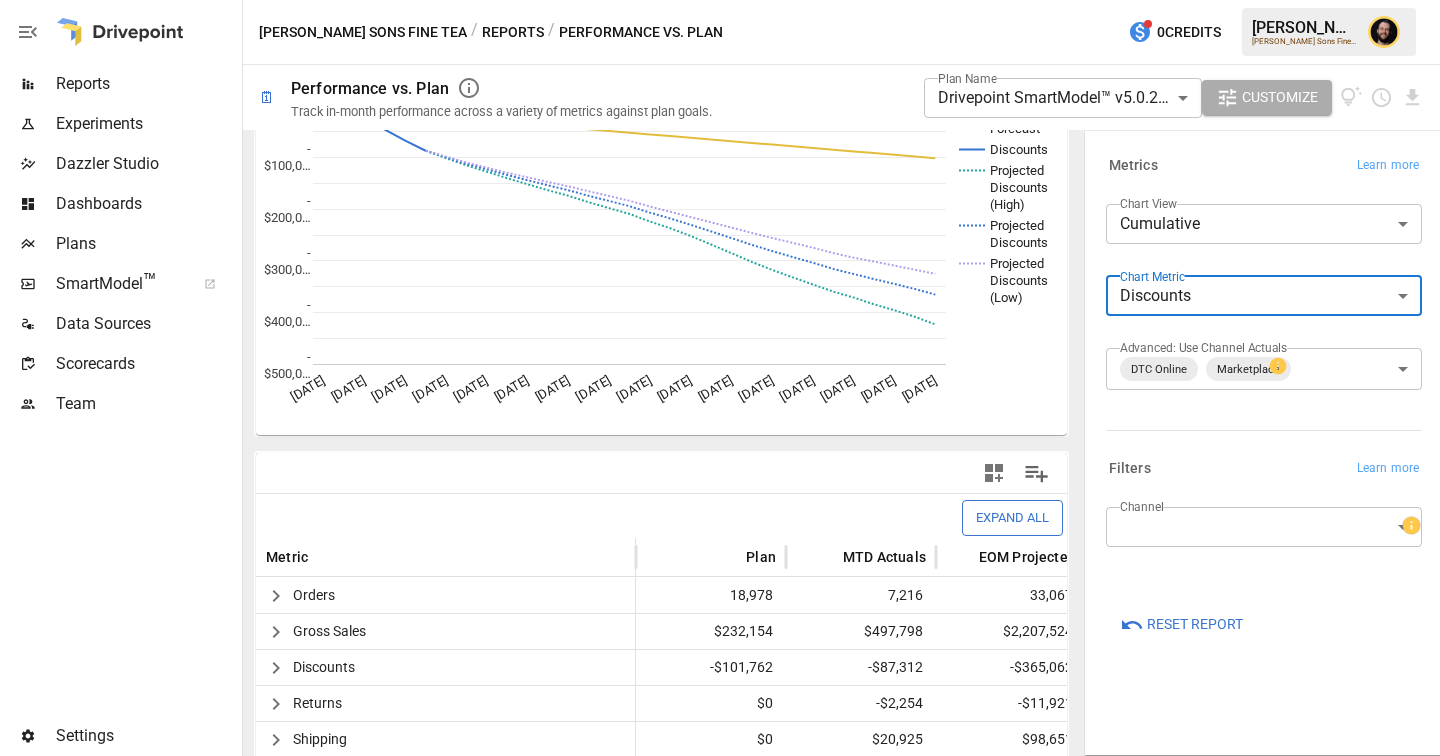 scroll, scrollTop: 109, scrollLeft: 0, axis: vertical 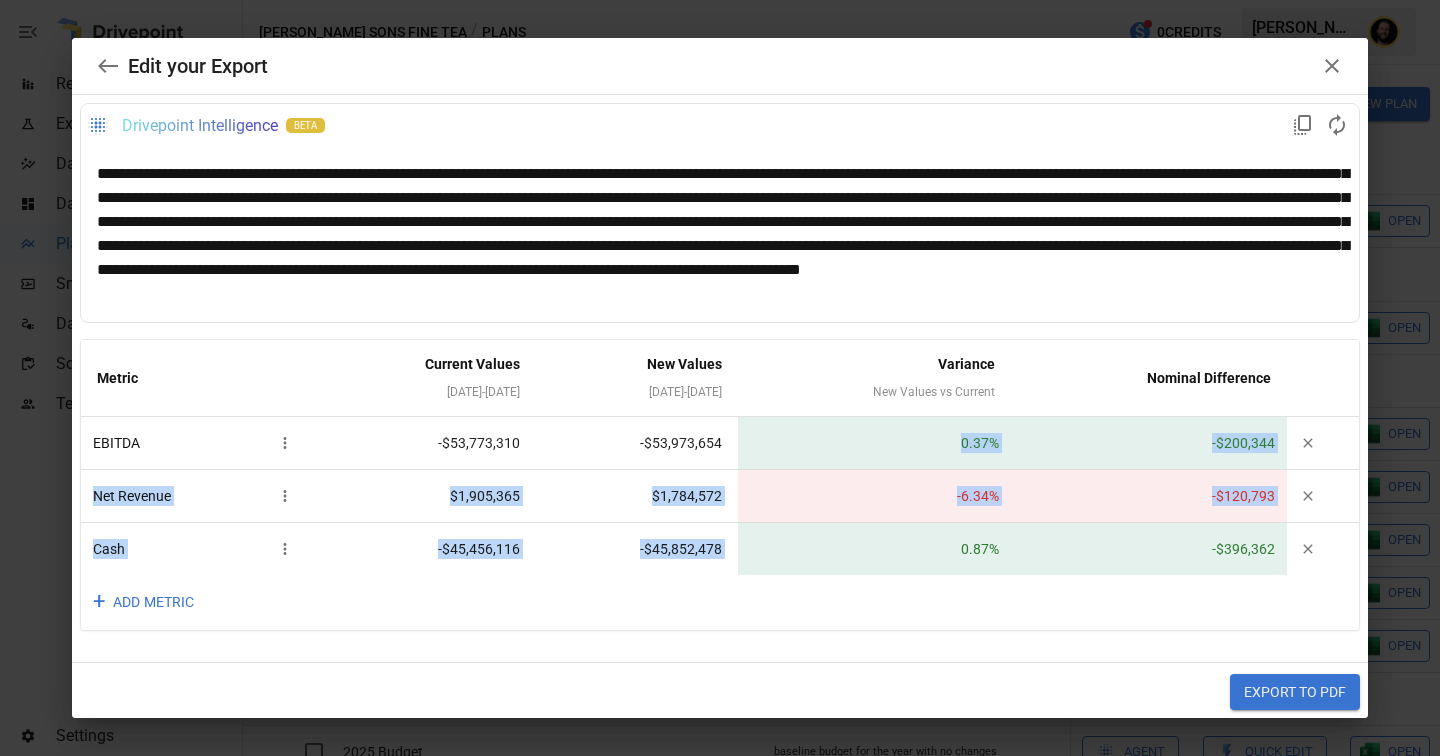 drag, startPoint x: 955, startPoint y: 440, endPoint x: 1022, endPoint y: 534, distance: 115.43397 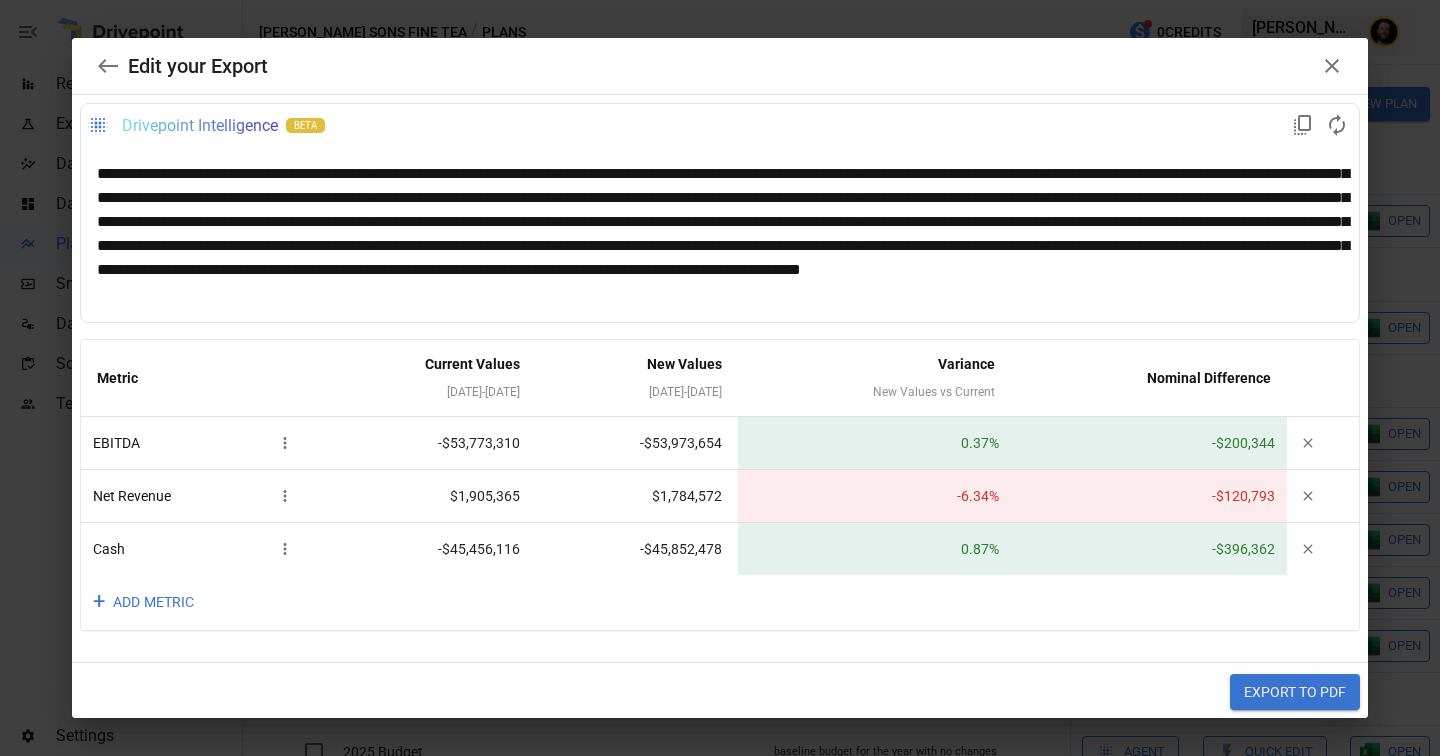 click on "-$120,793" at bounding box center [1149, 496] 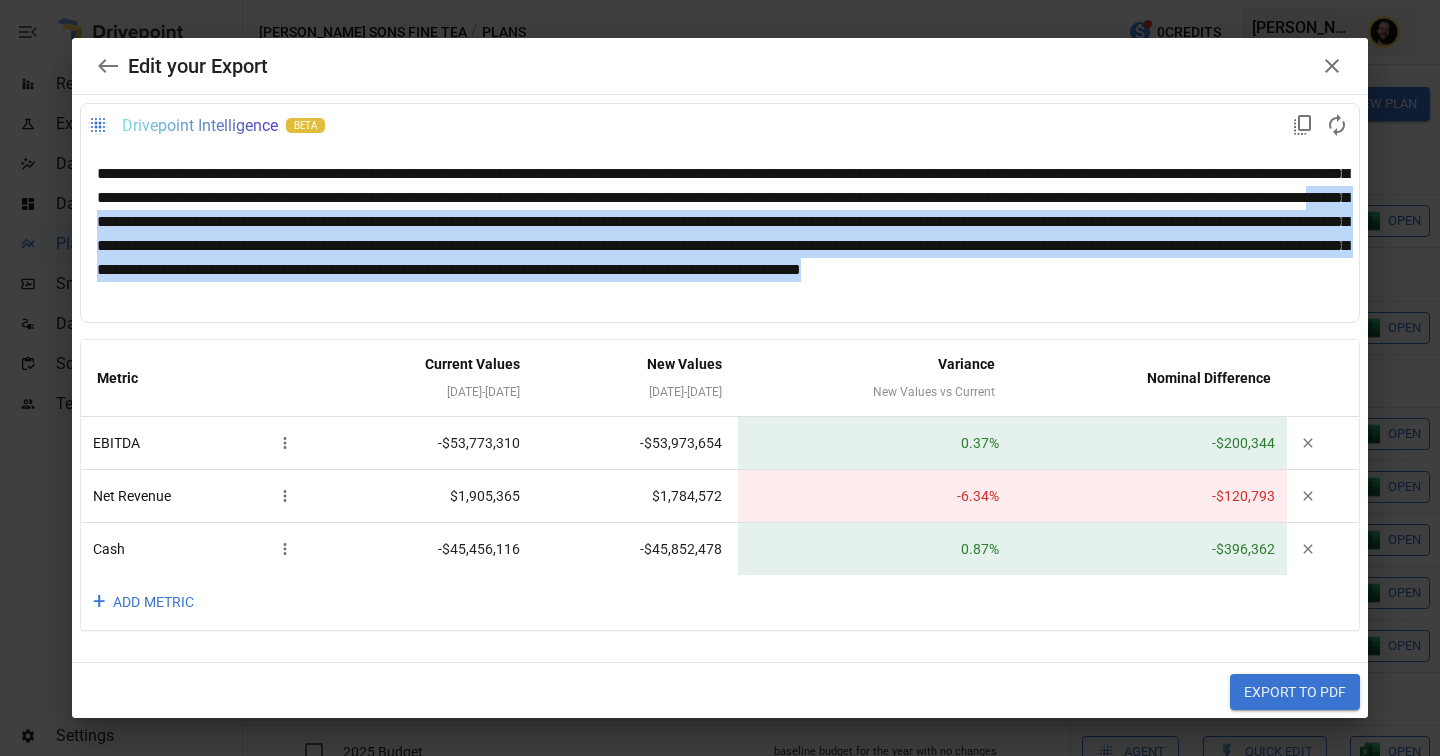 drag, startPoint x: 526, startPoint y: 288, endPoint x: 444, endPoint y: 234, distance: 98.1835 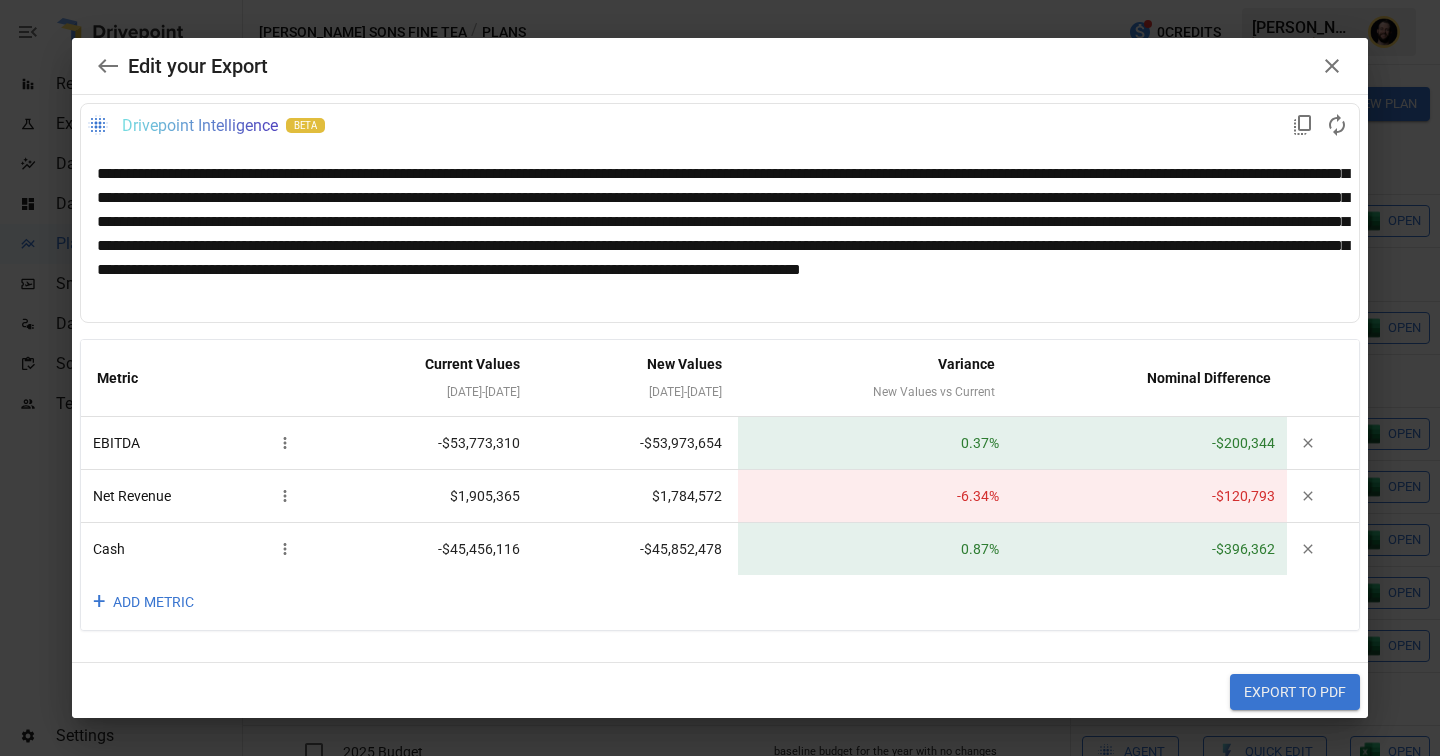 click at bounding box center [720, 94] 